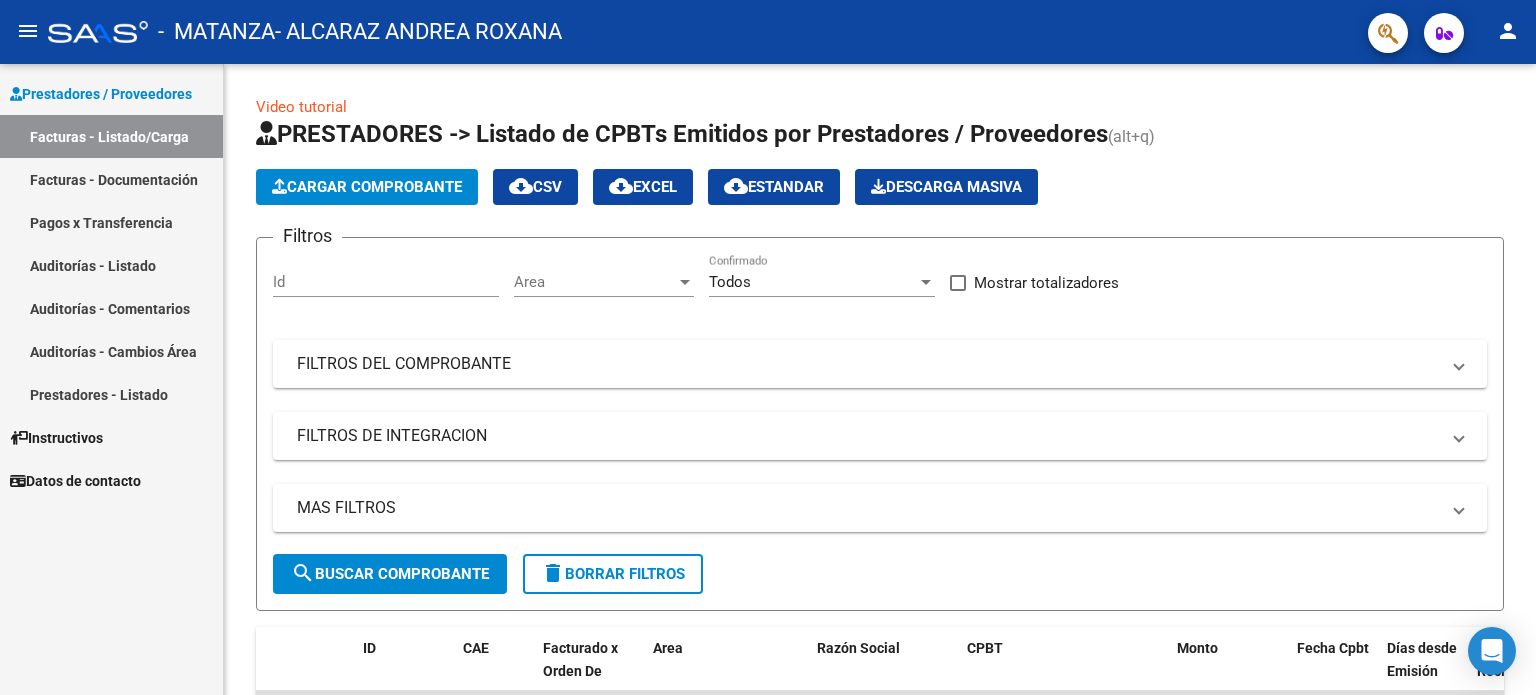 scroll, scrollTop: 0, scrollLeft: 0, axis: both 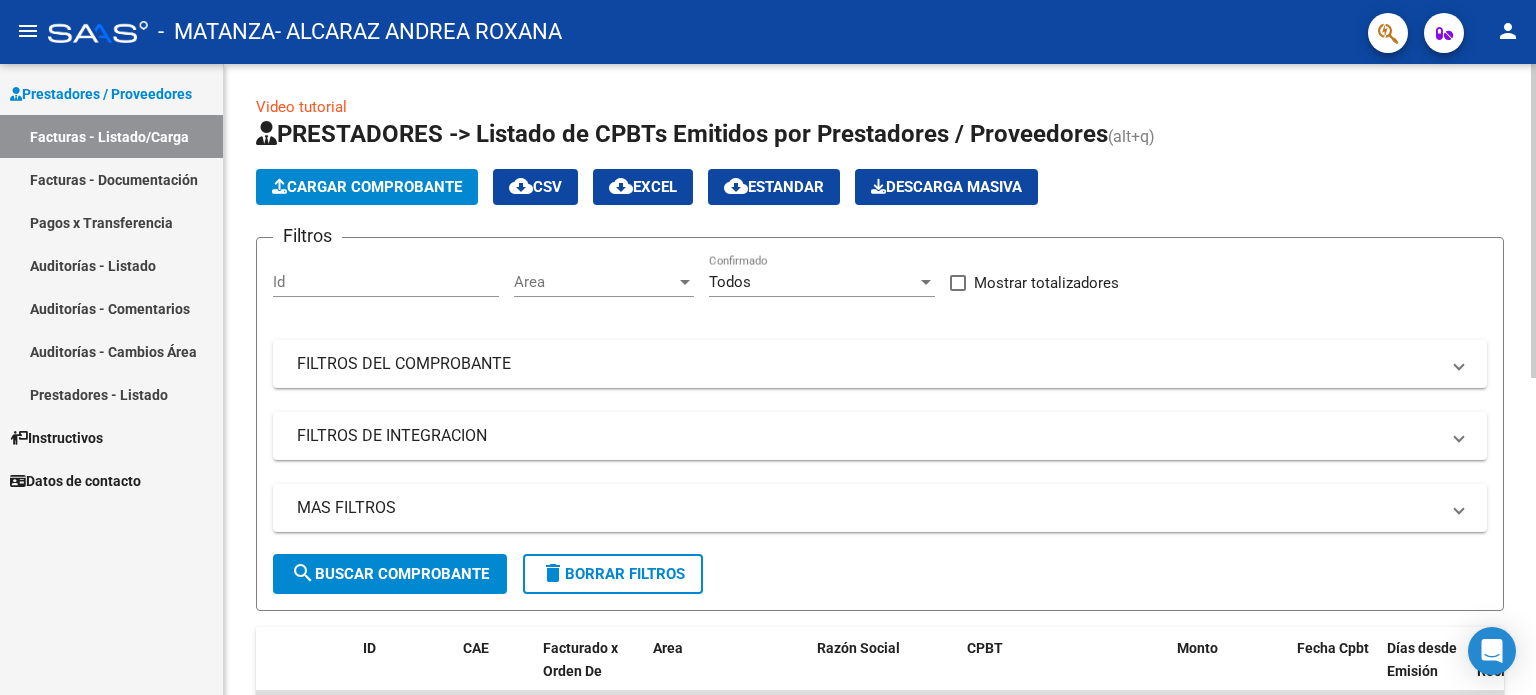 click on "Cargar Comprobante" 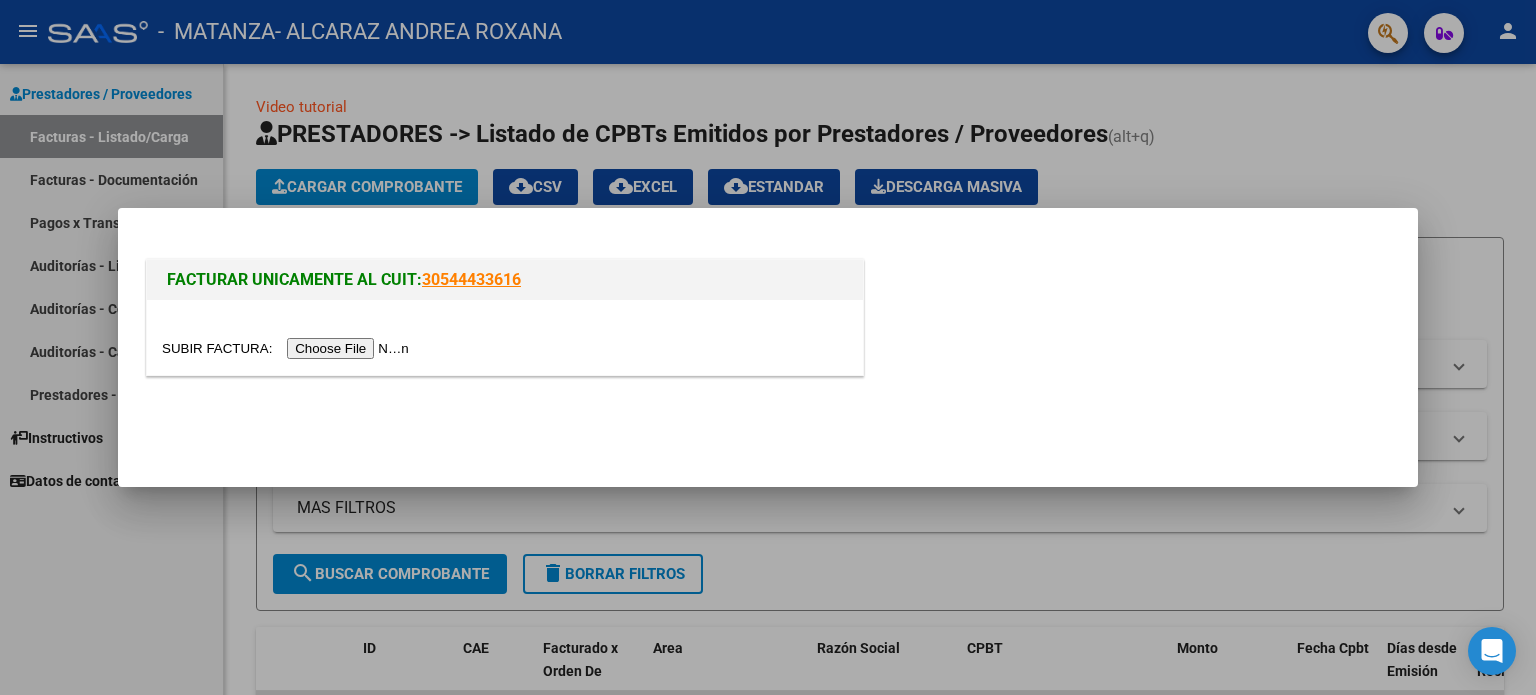 click at bounding box center (288, 348) 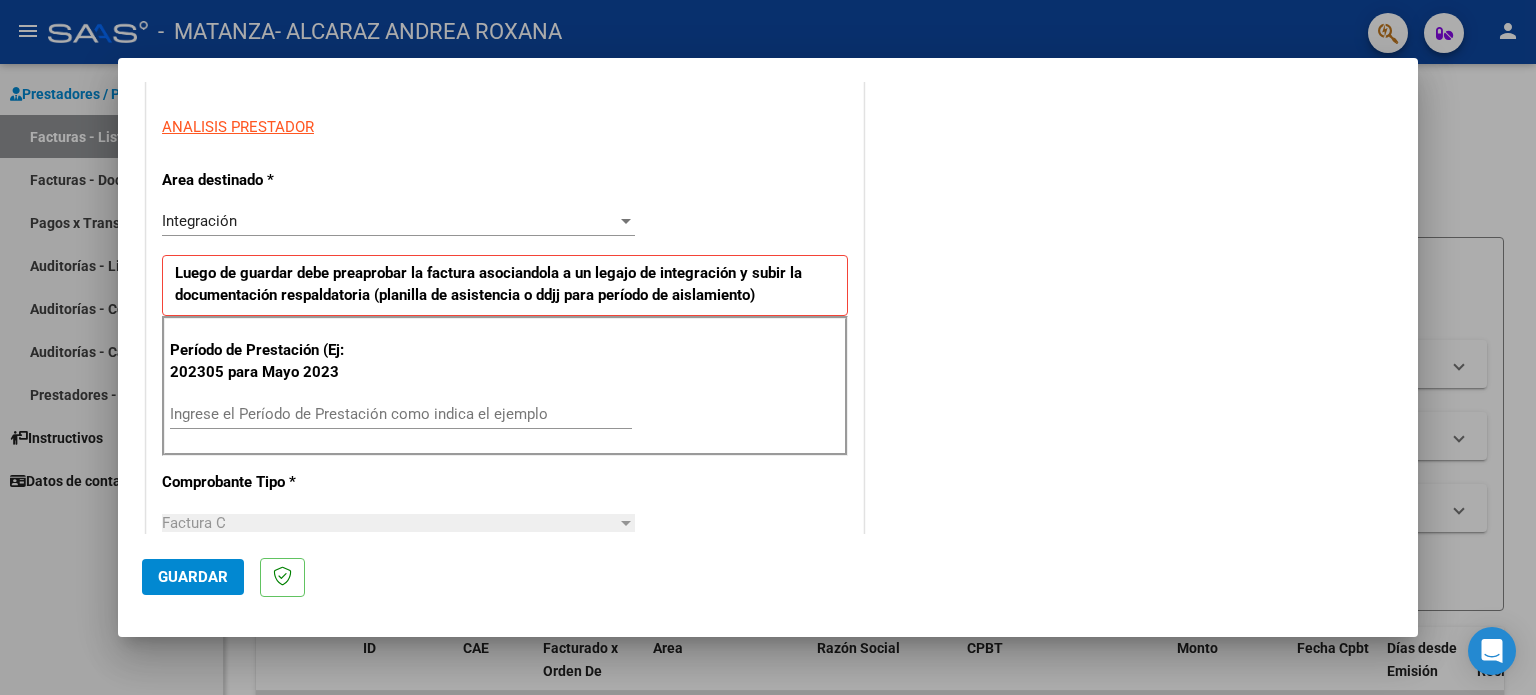 scroll, scrollTop: 378, scrollLeft: 0, axis: vertical 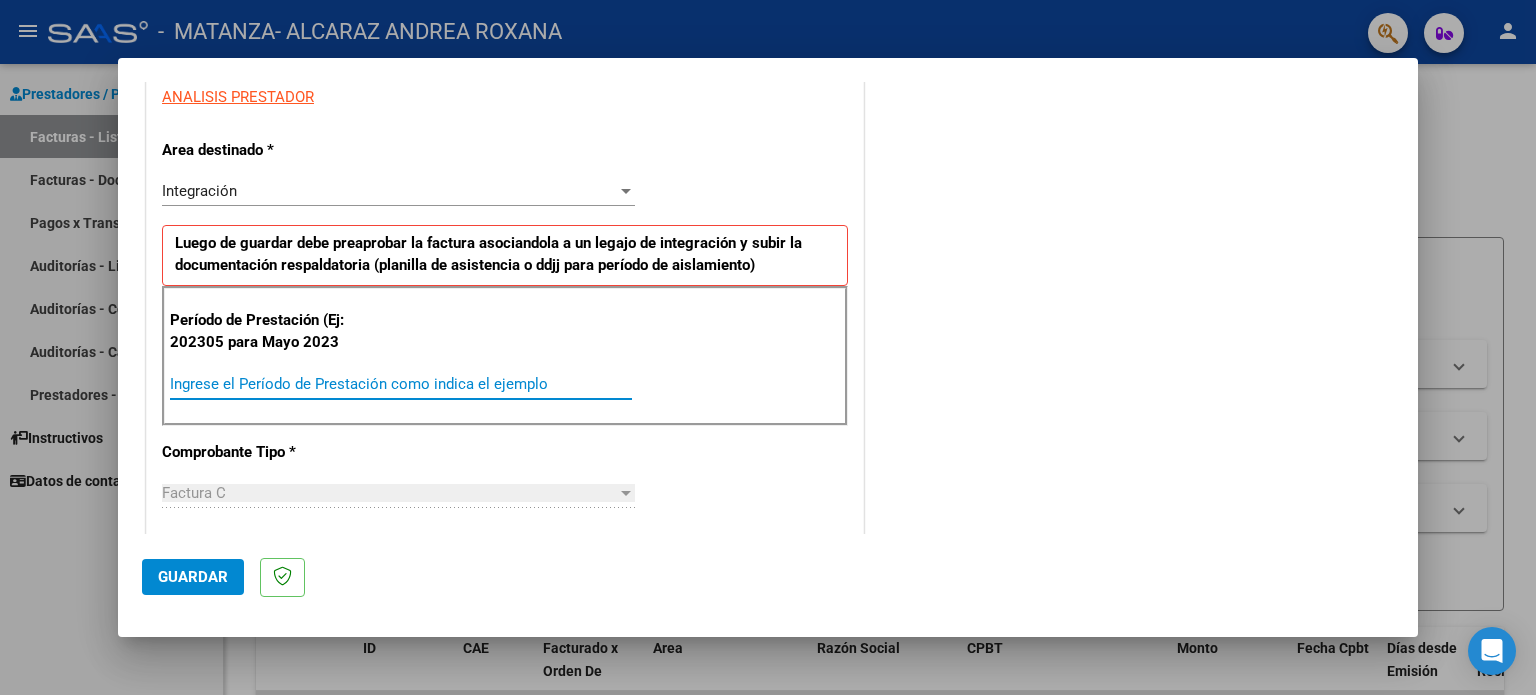 click on "Ingrese el Período de Prestación como indica el ejemplo" at bounding box center (401, 384) 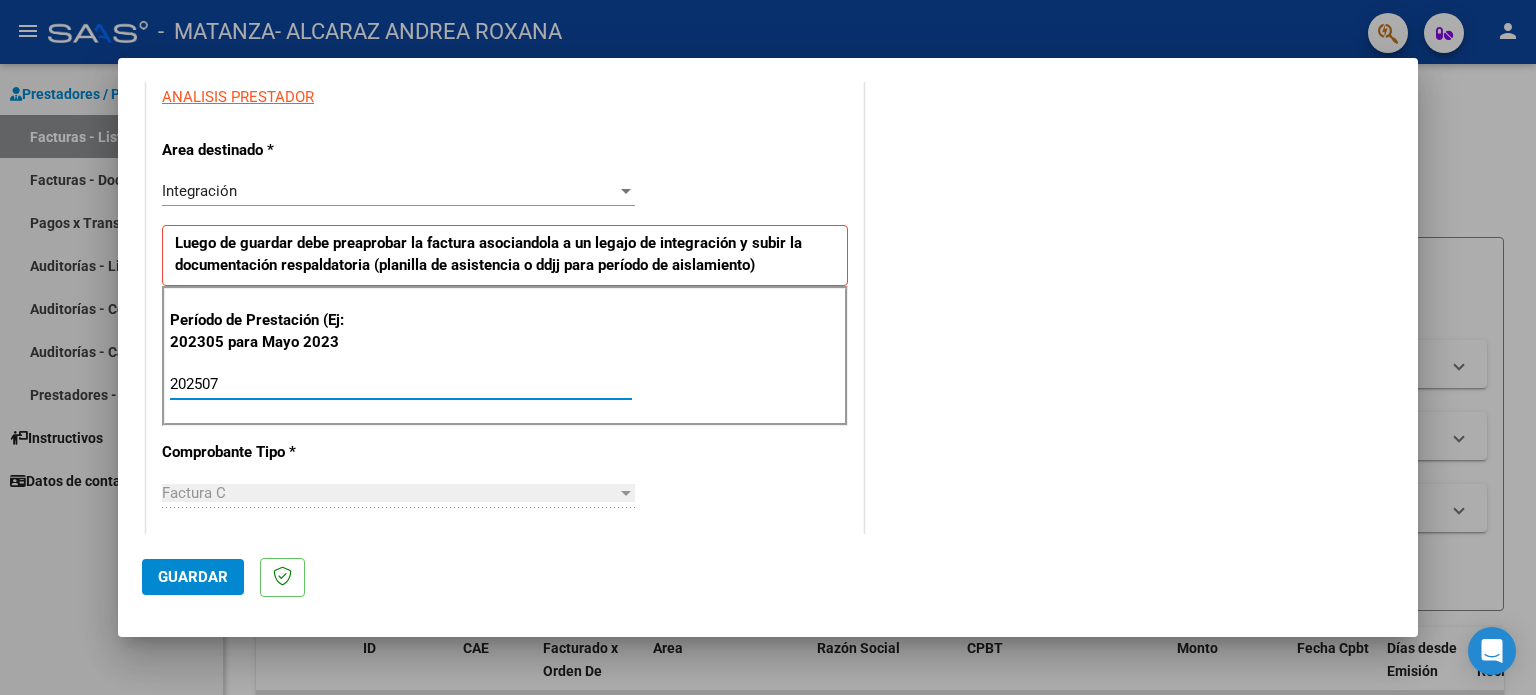type on "202507" 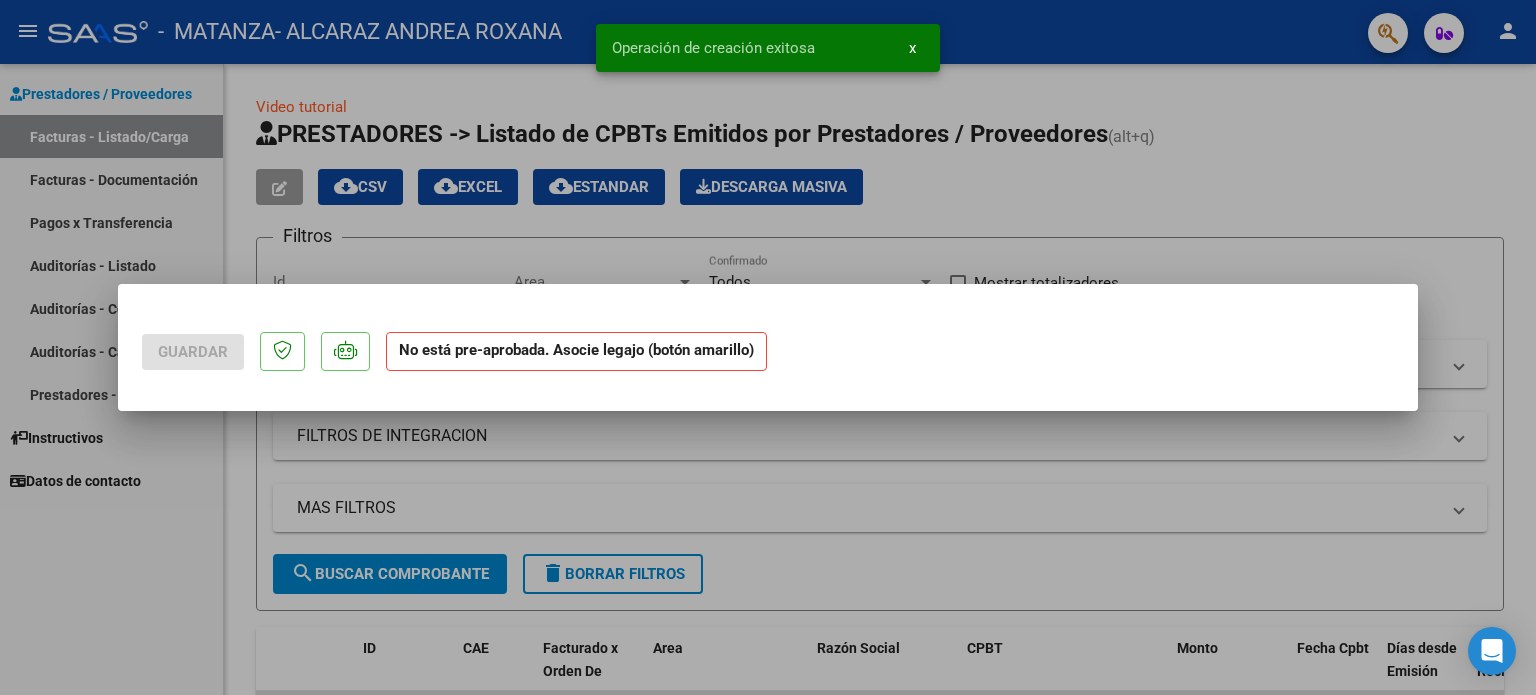 scroll, scrollTop: 0, scrollLeft: 0, axis: both 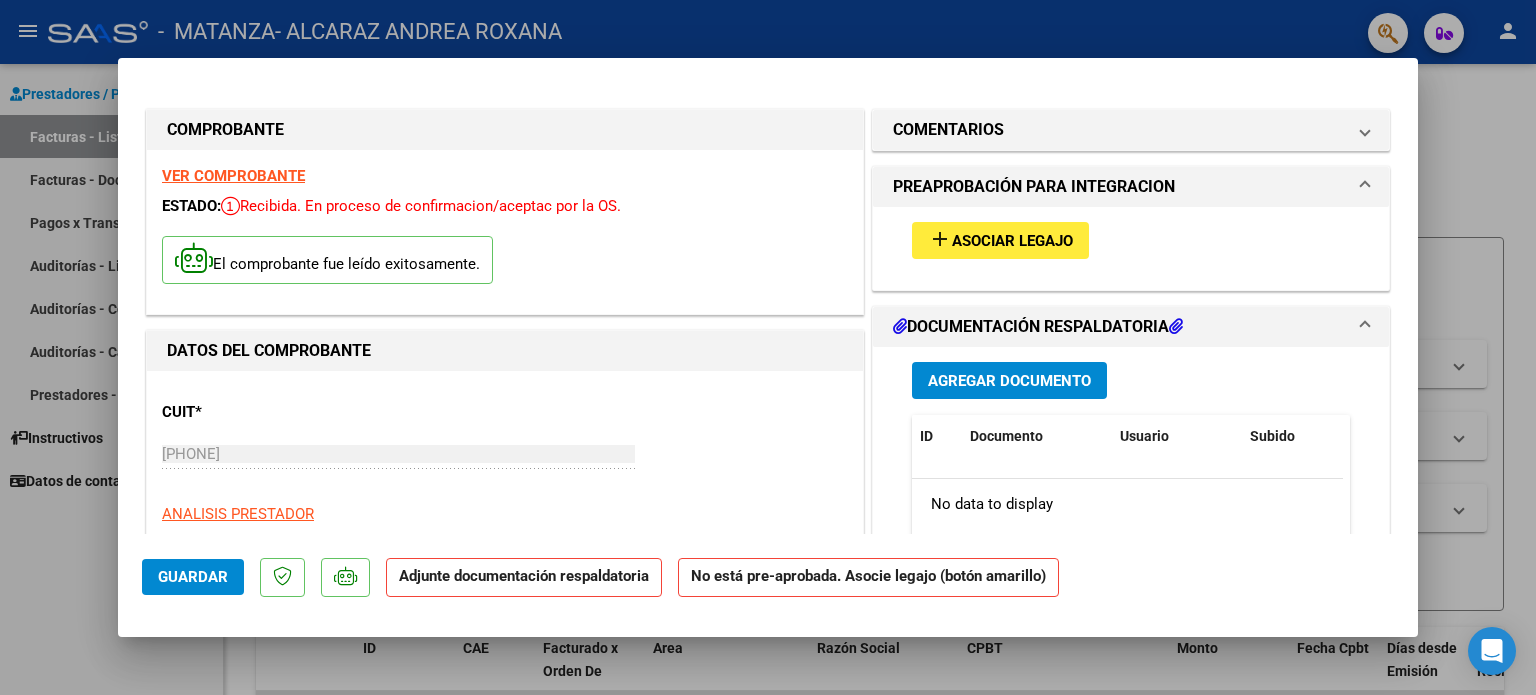 click on "Agregar Documento" at bounding box center (1009, 381) 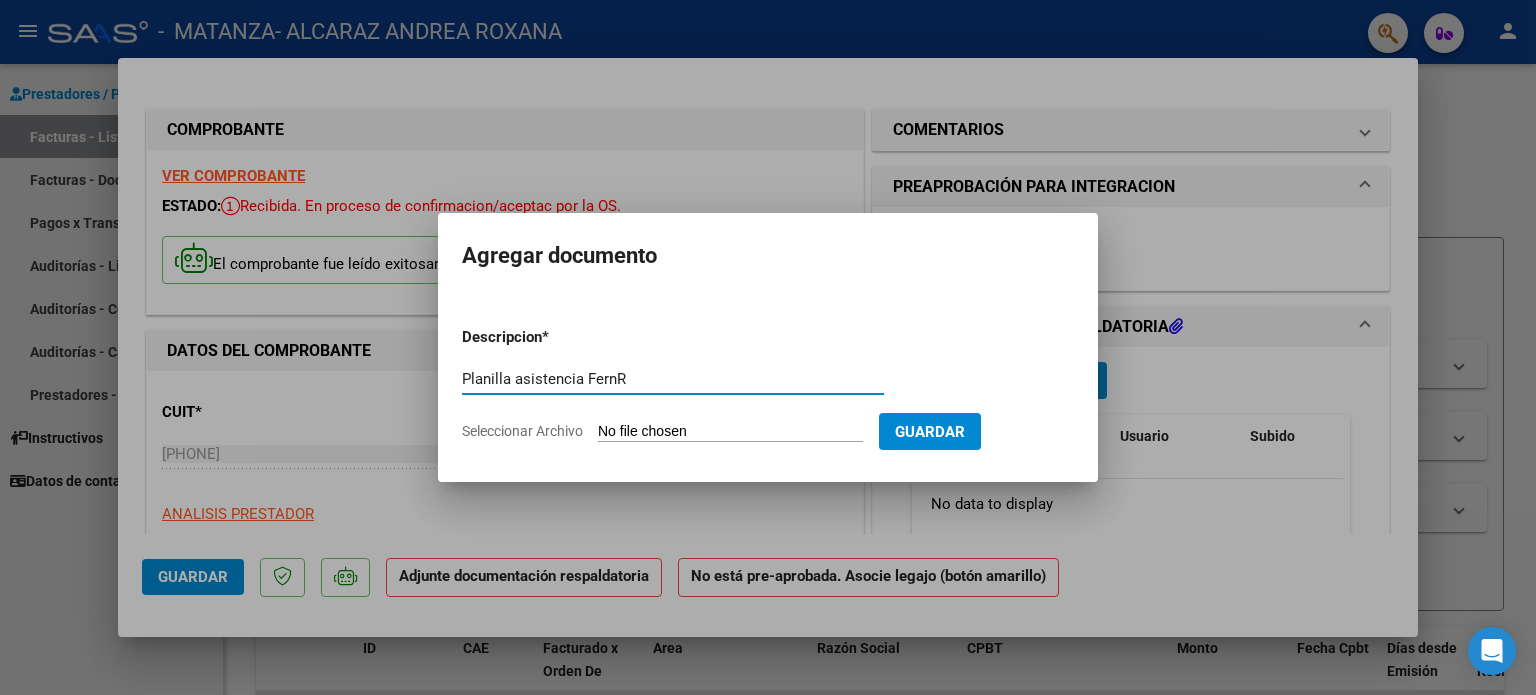 click on "Planilla asistencia FernR" at bounding box center [673, 379] 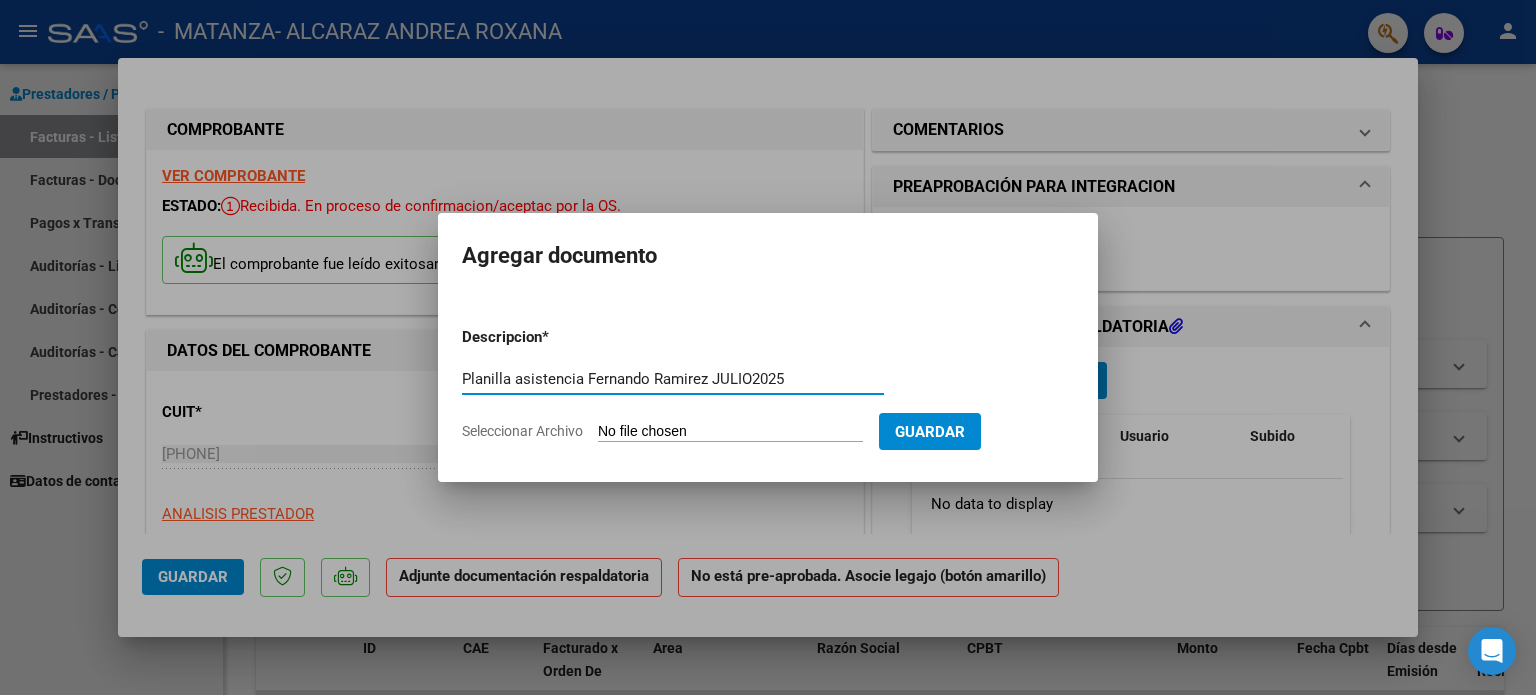 type on "Planilla asistencia Fernando Ramirez JULIO2025" 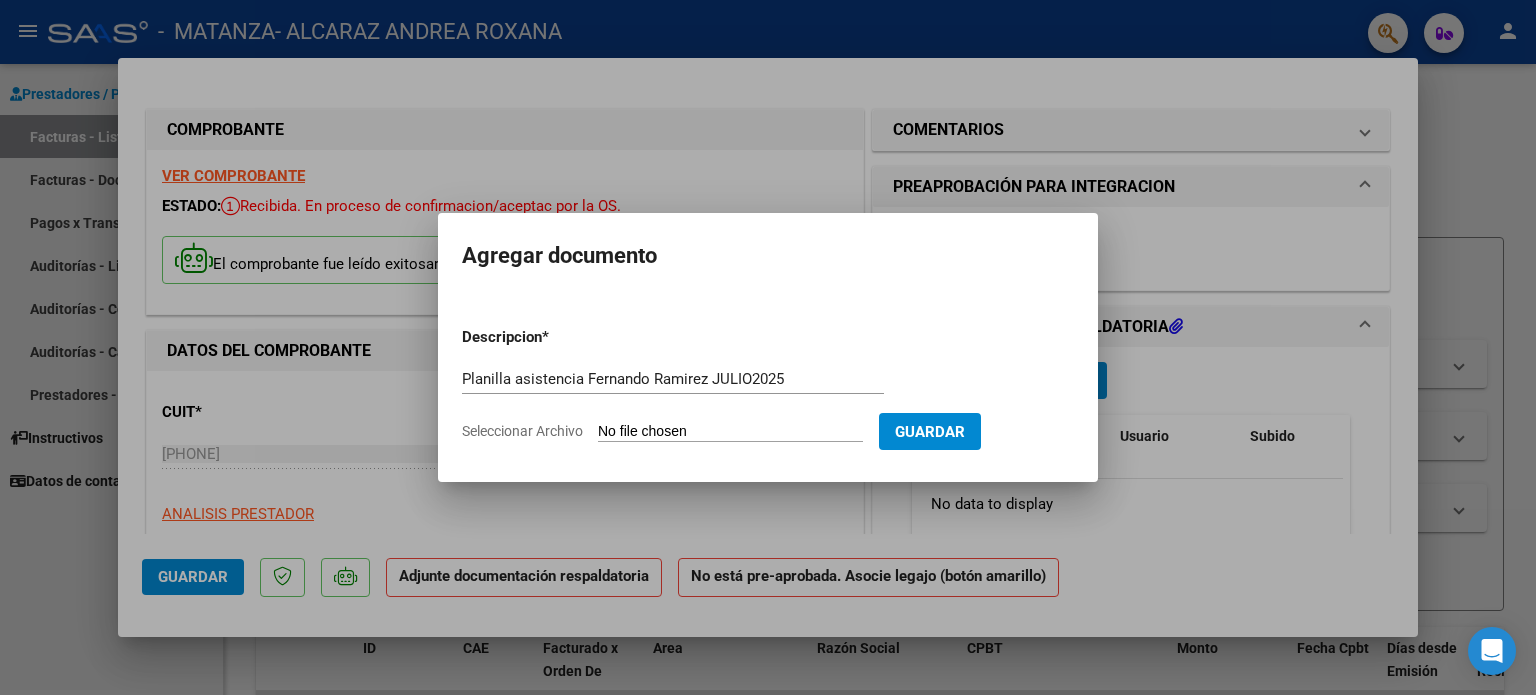 type on "C:\fakepath\FernandoRamirezJulio2025.pdf" 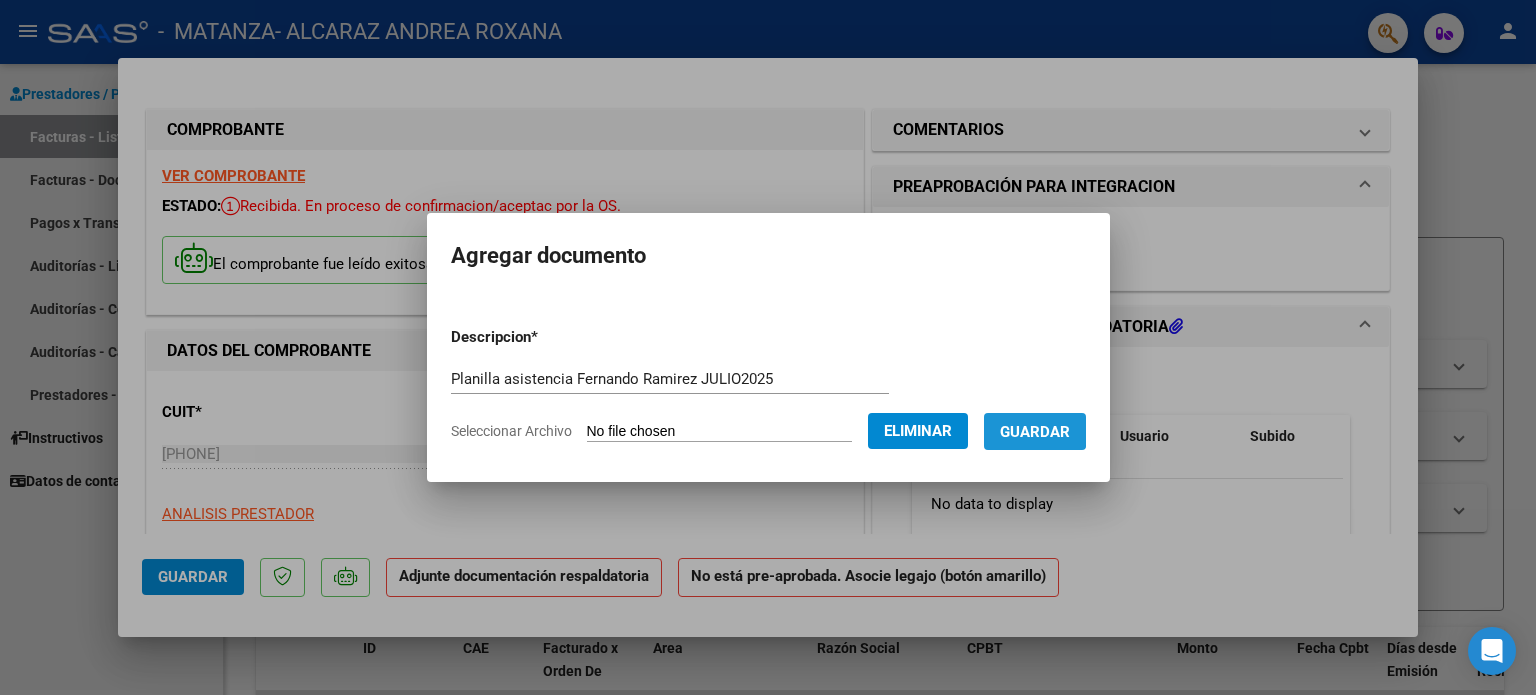click on "Guardar" at bounding box center [1035, 432] 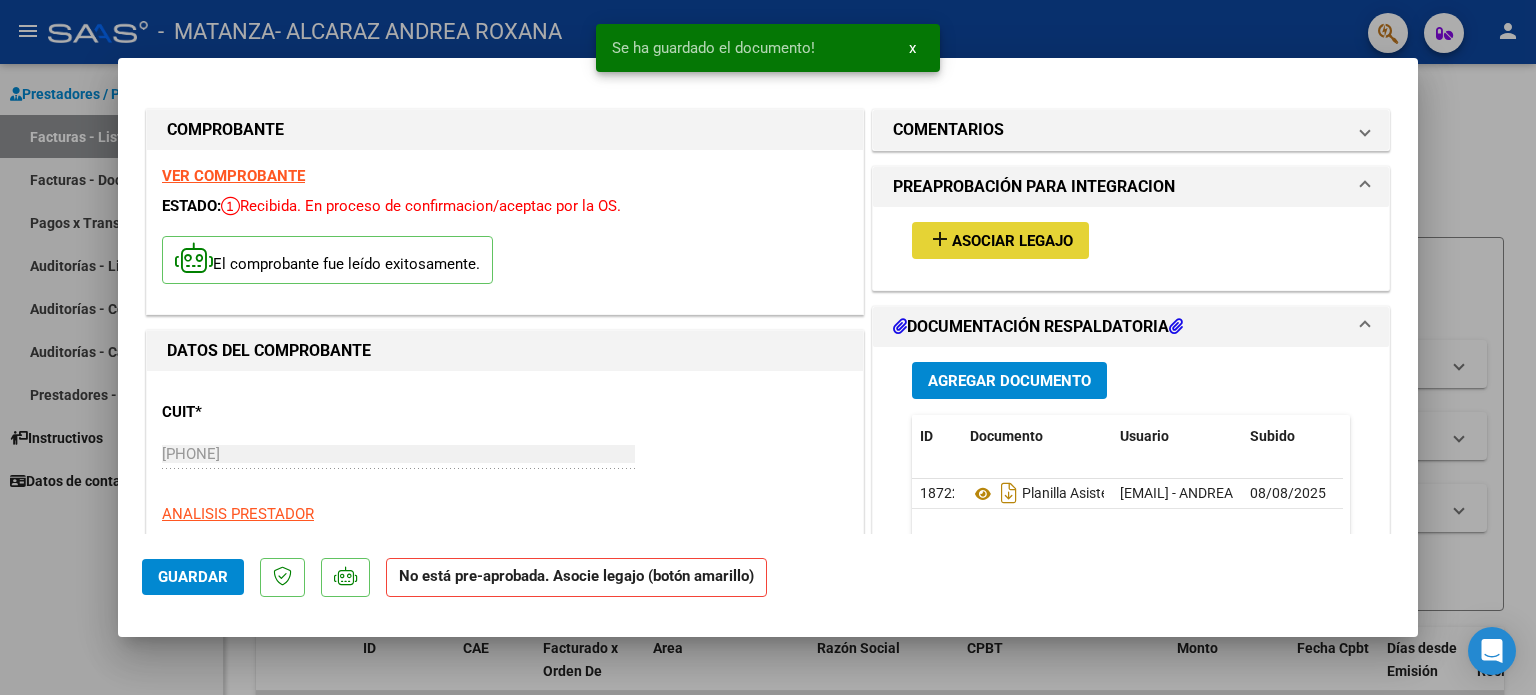 click on "Asociar Legajo" at bounding box center (1012, 241) 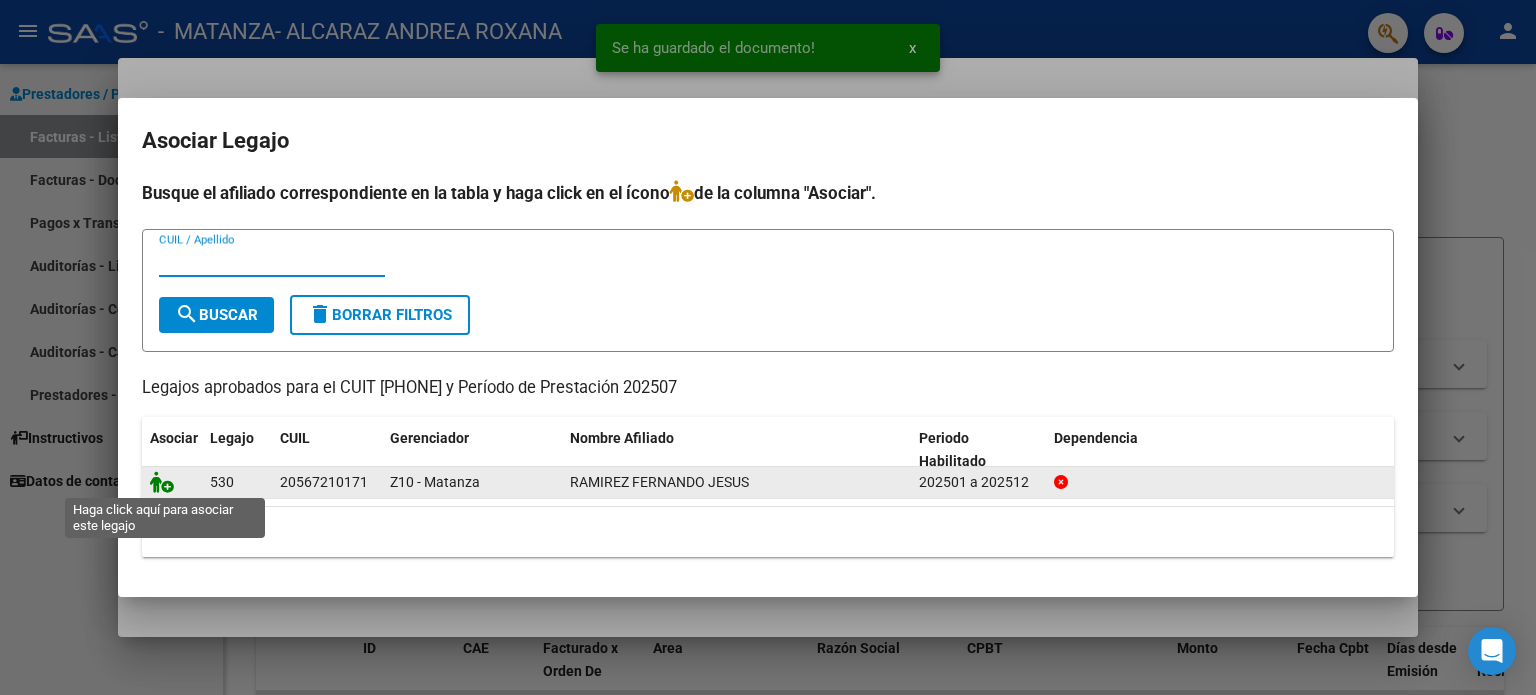 click 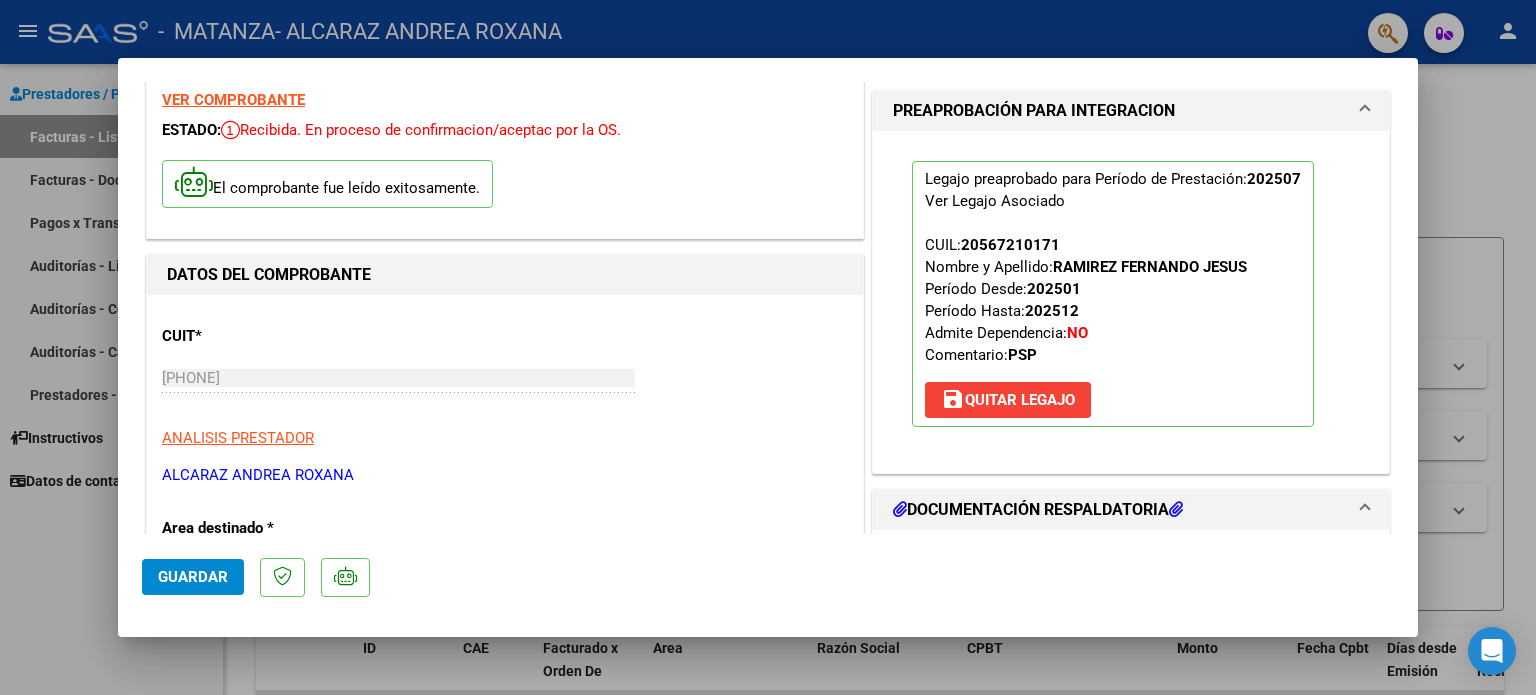 scroll, scrollTop: 0, scrollLeft: 0, axis: both 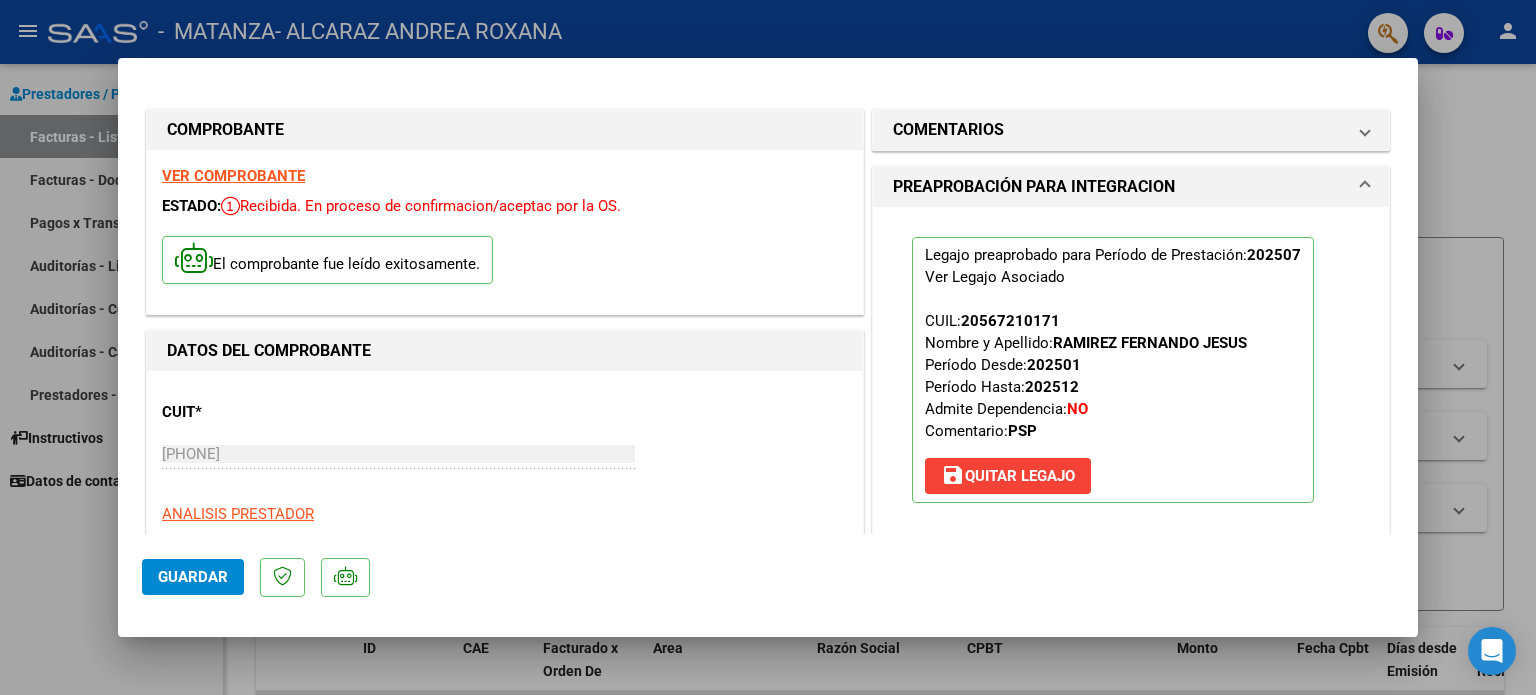click on "Guardar" 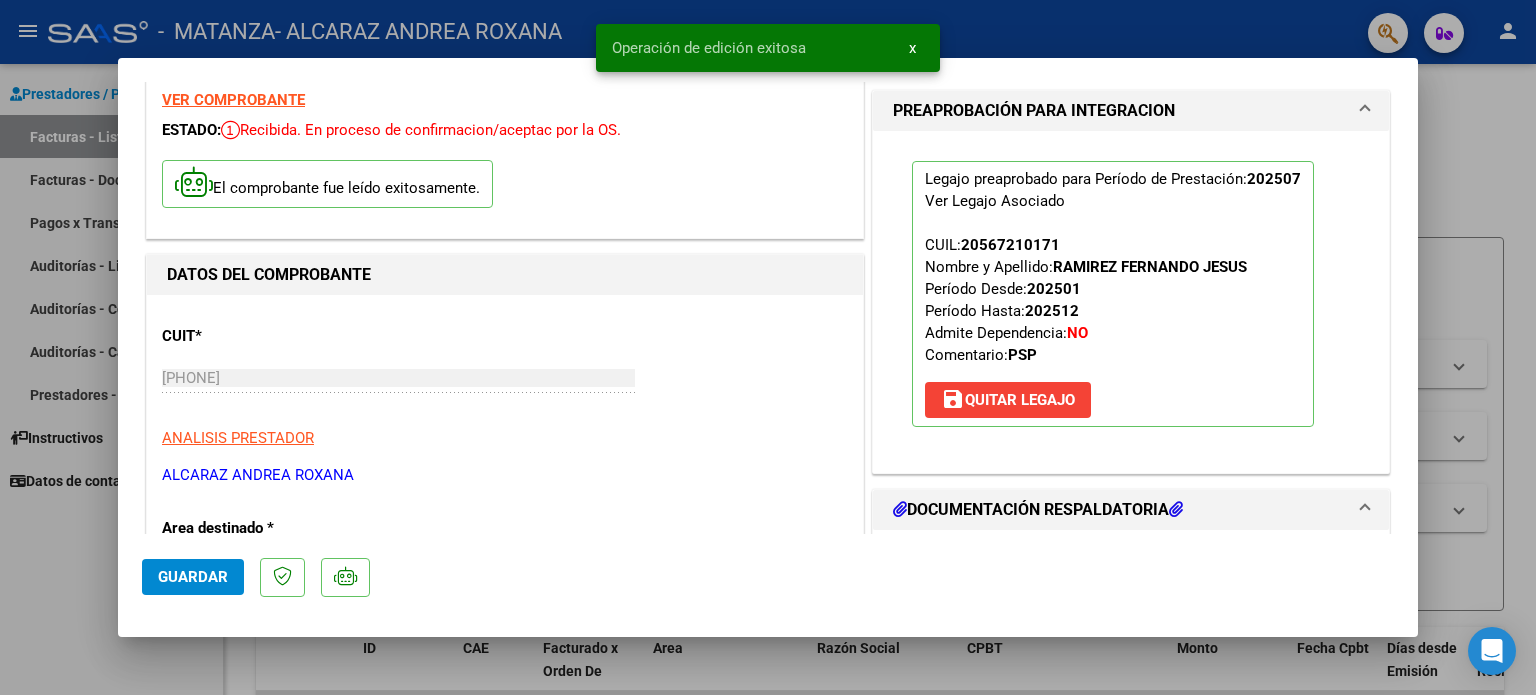 scroll, scrollTop: 100, scrollLeft: 0, axis: vertical 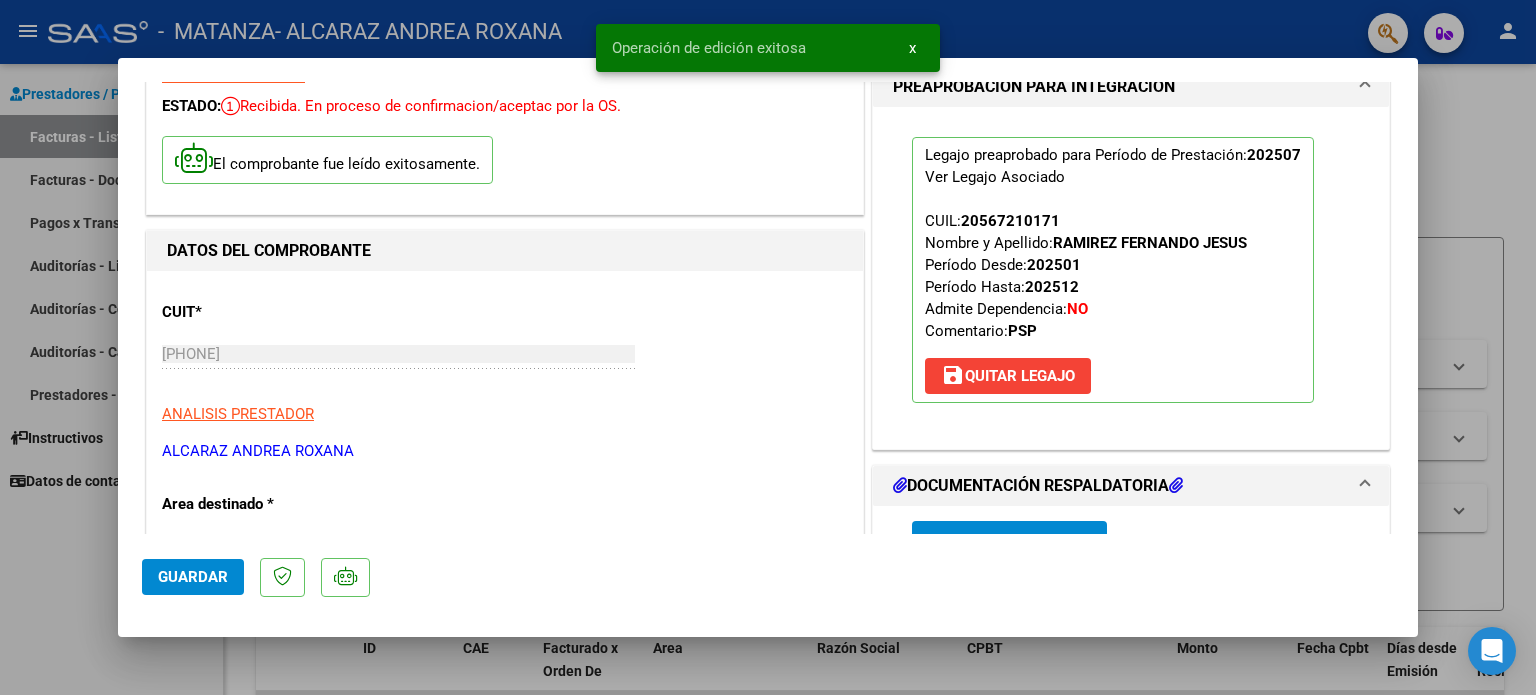 click at bounding box center [768, 347] 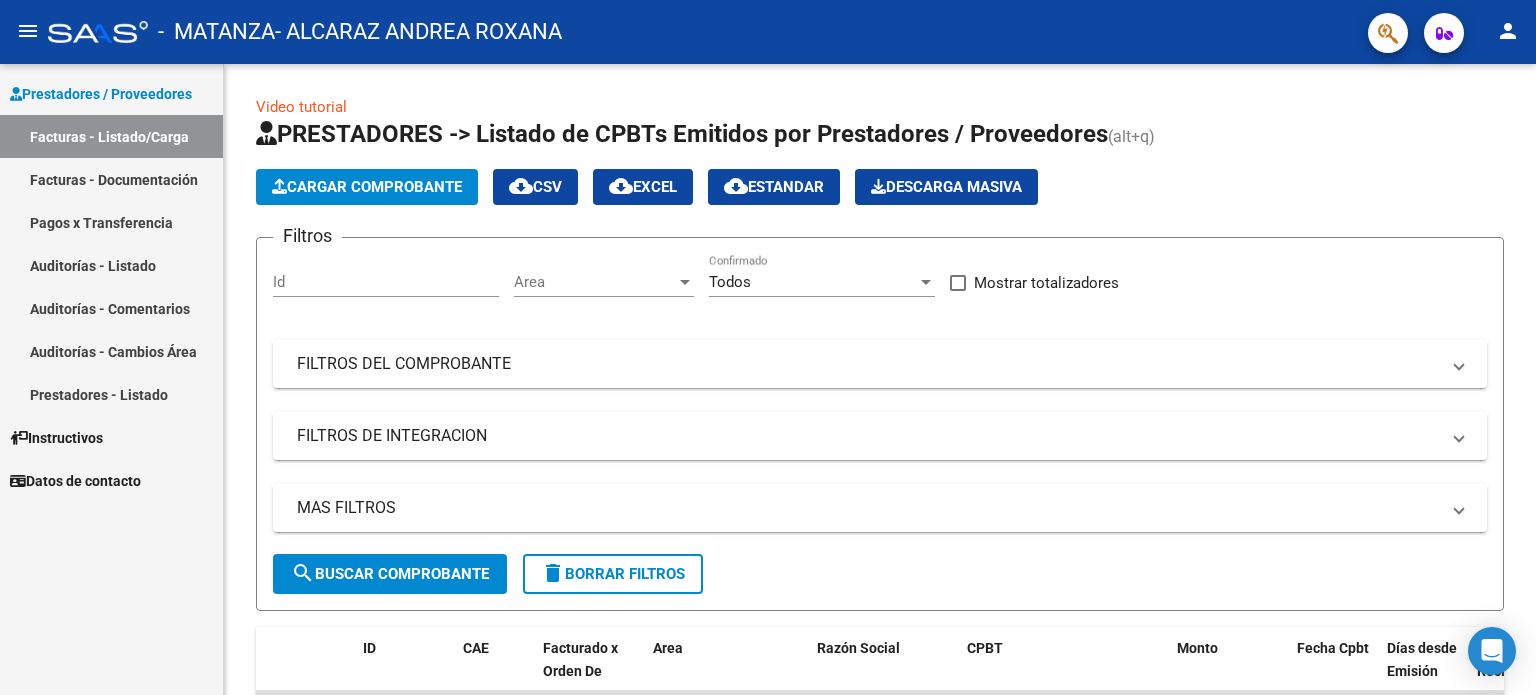 click on "Auditorías - Listado" at bounding box center [111, 265] 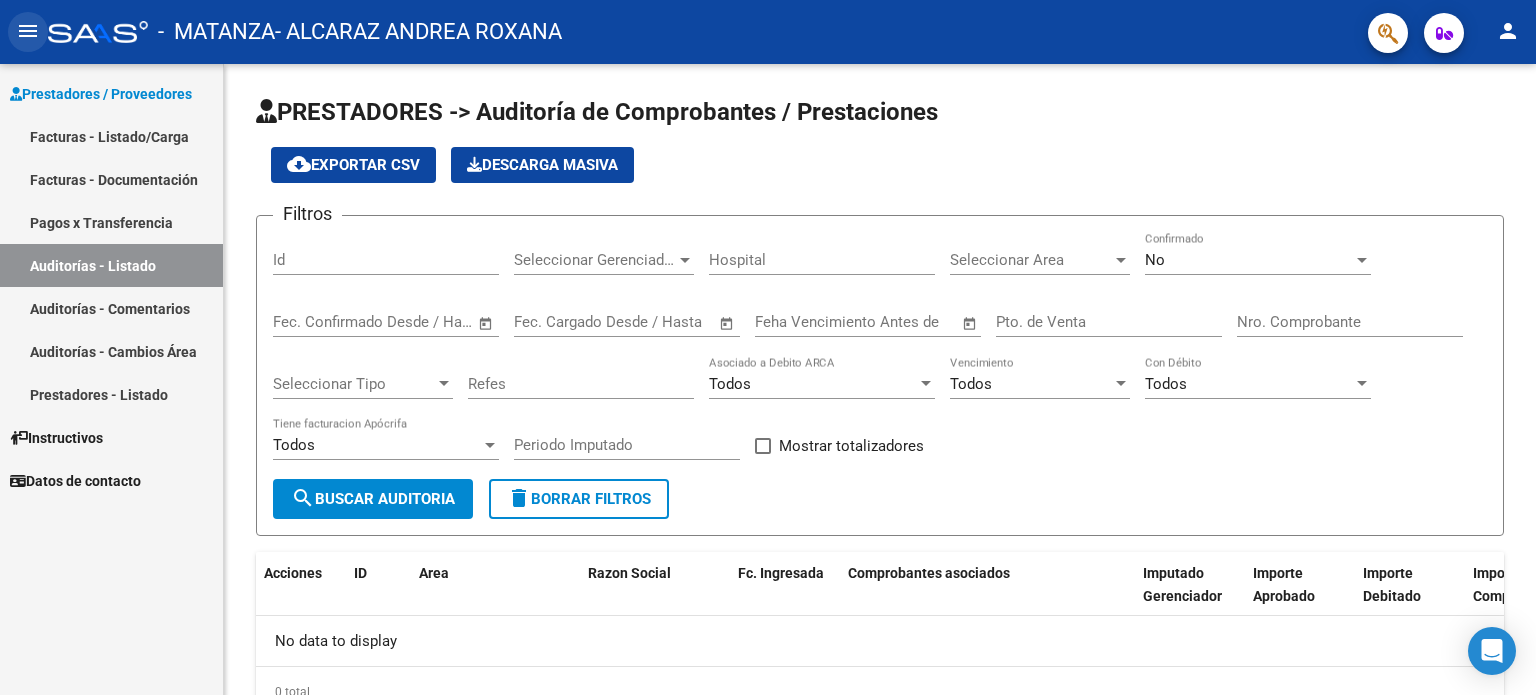 click on "menu" 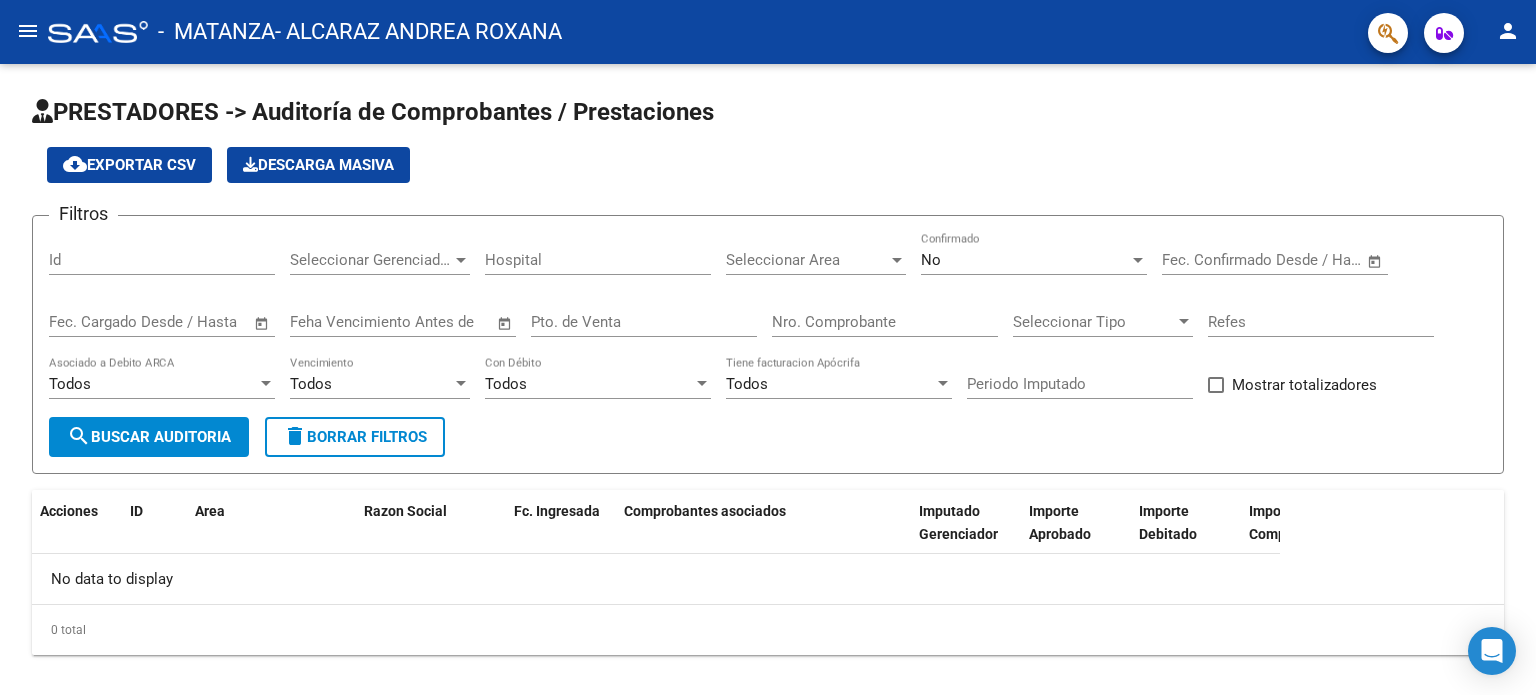 click on "menu" 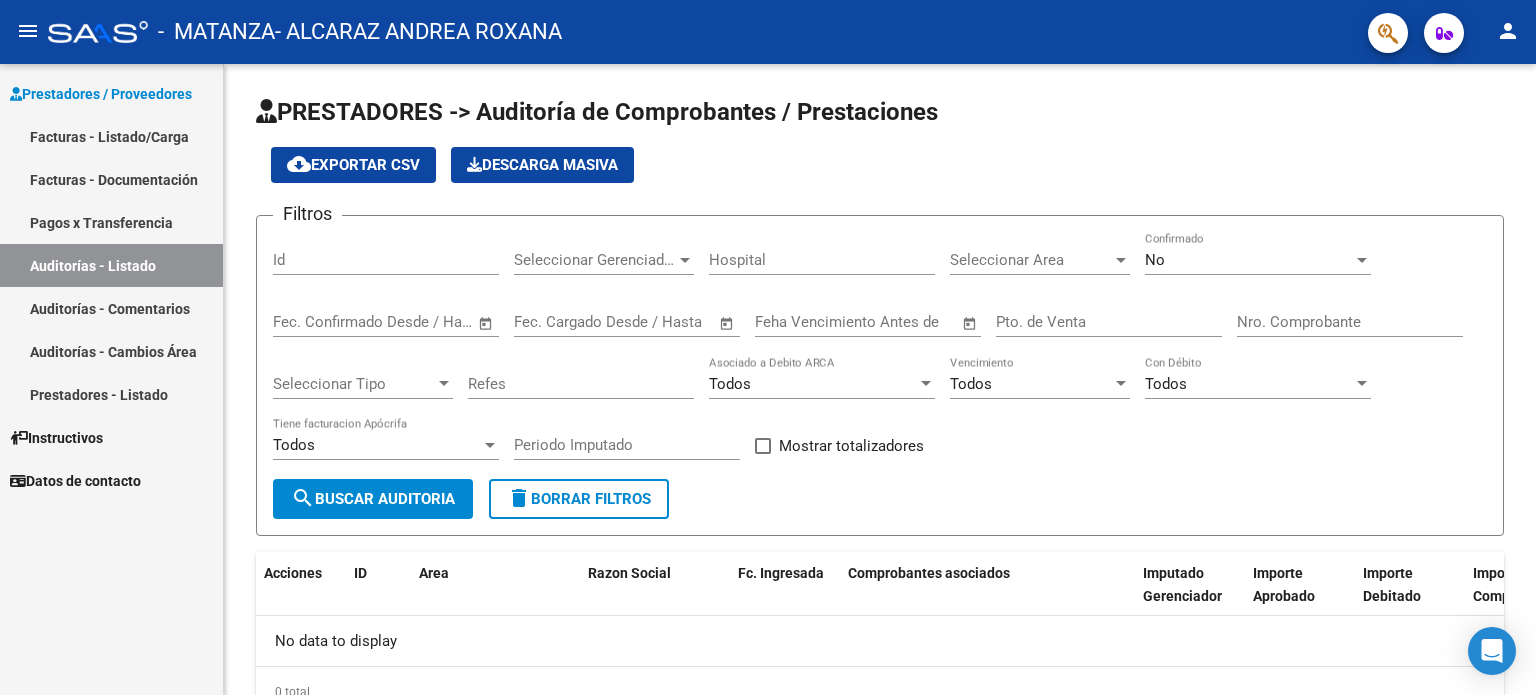 click on "Facturas - Listado/Carga" at bounding box center [111, 136] 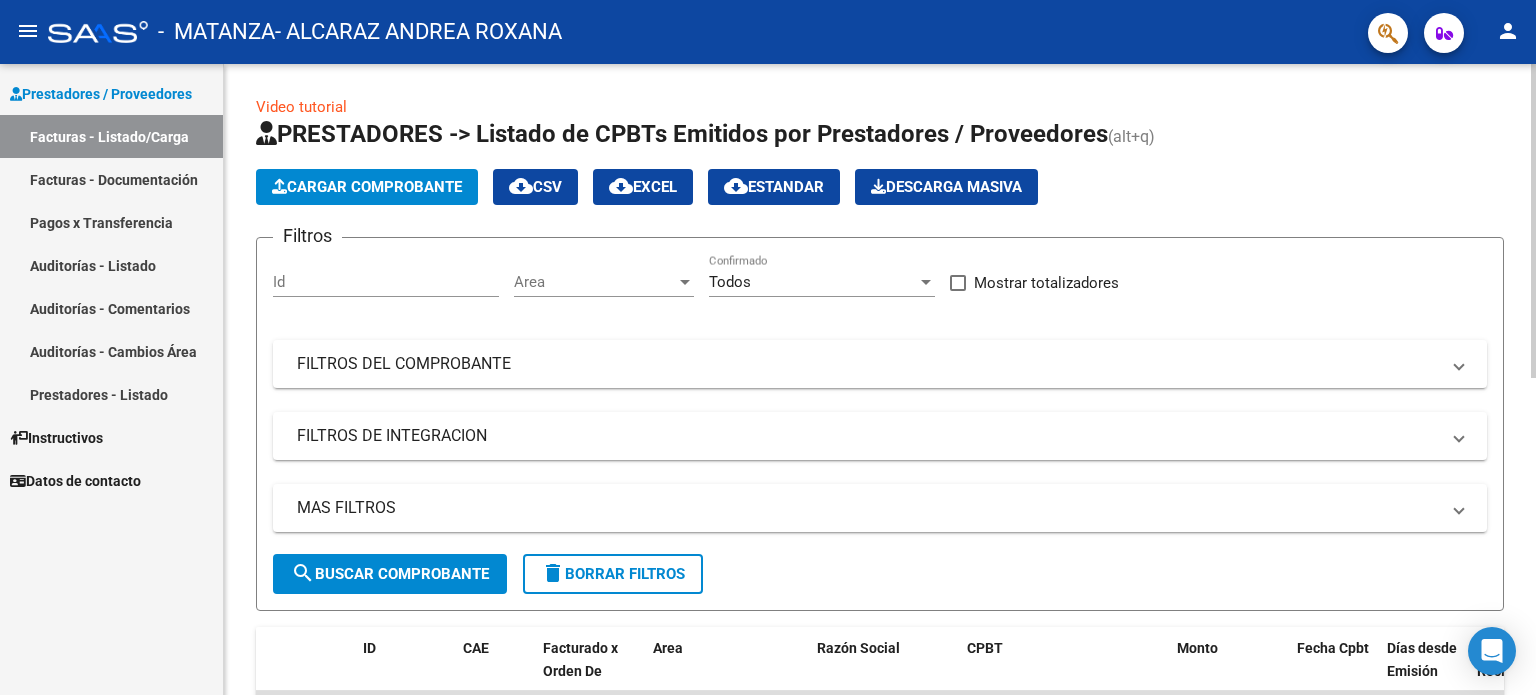 click on "Cargar Comprobante" 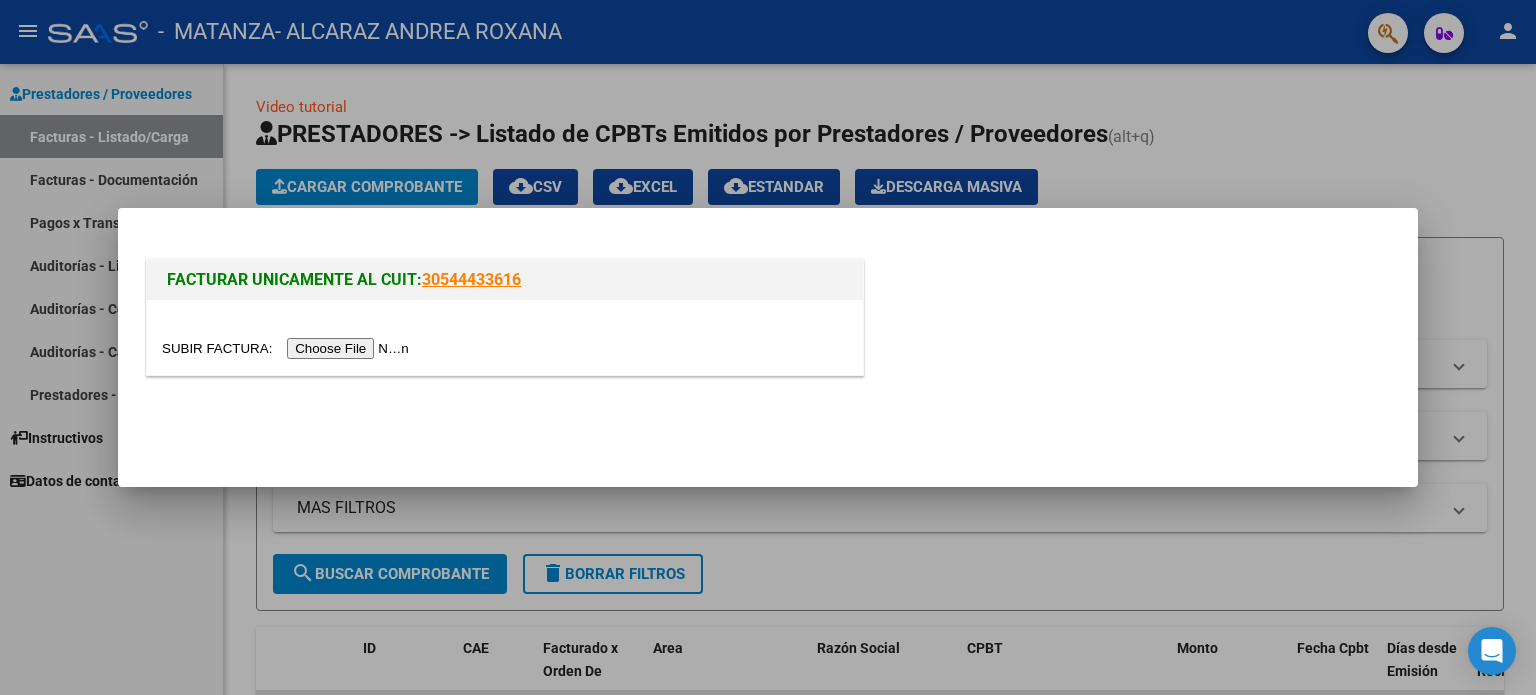 click at bounding box center [288, 348] 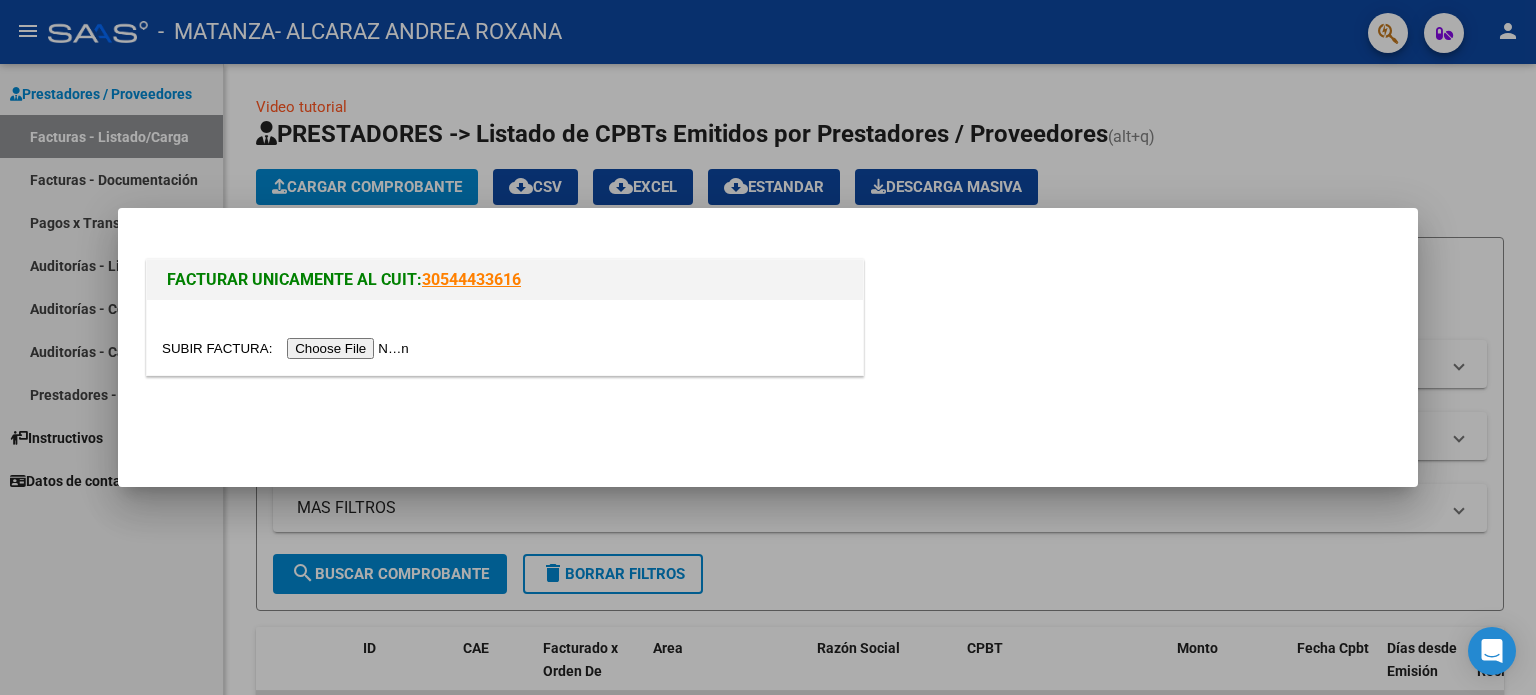 click at bounding box center [768, 347] 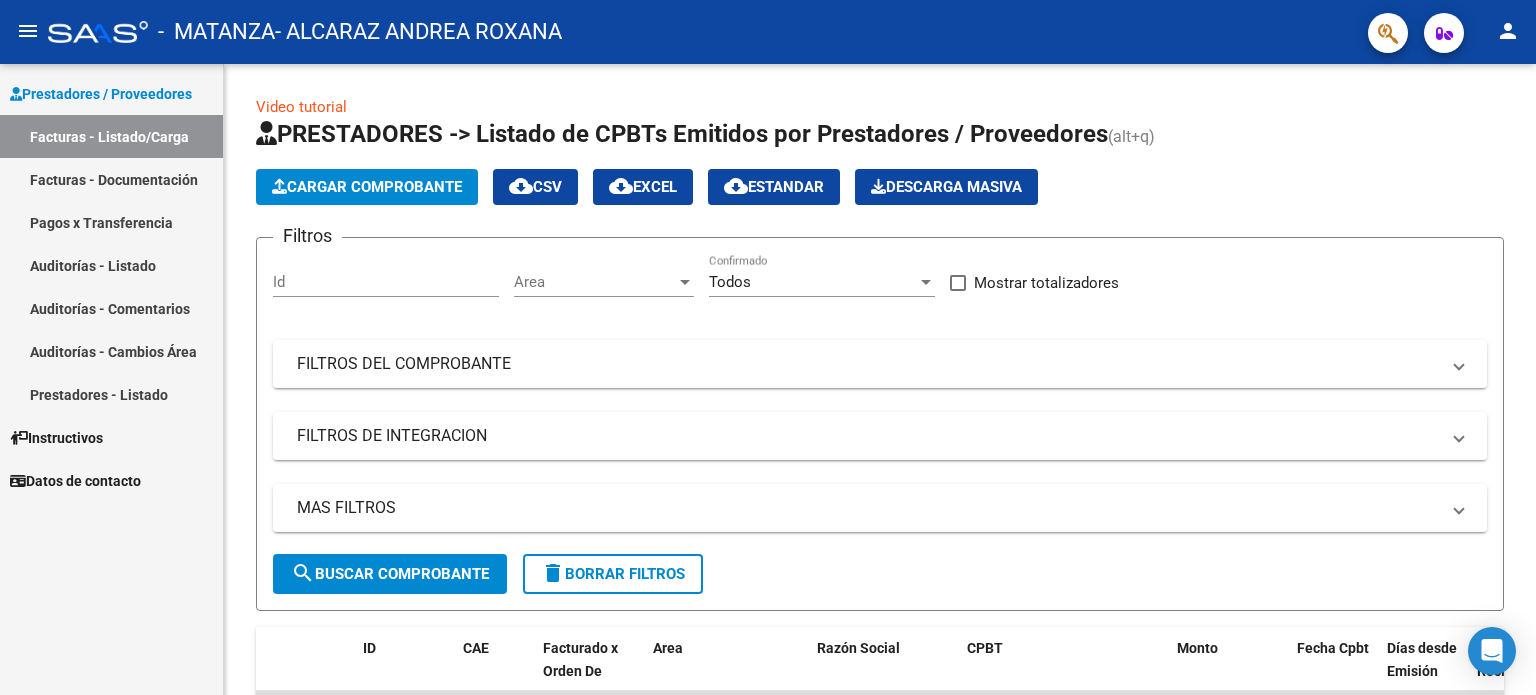 click on "Auditorías - Listado" at bounding box center [111, 265] 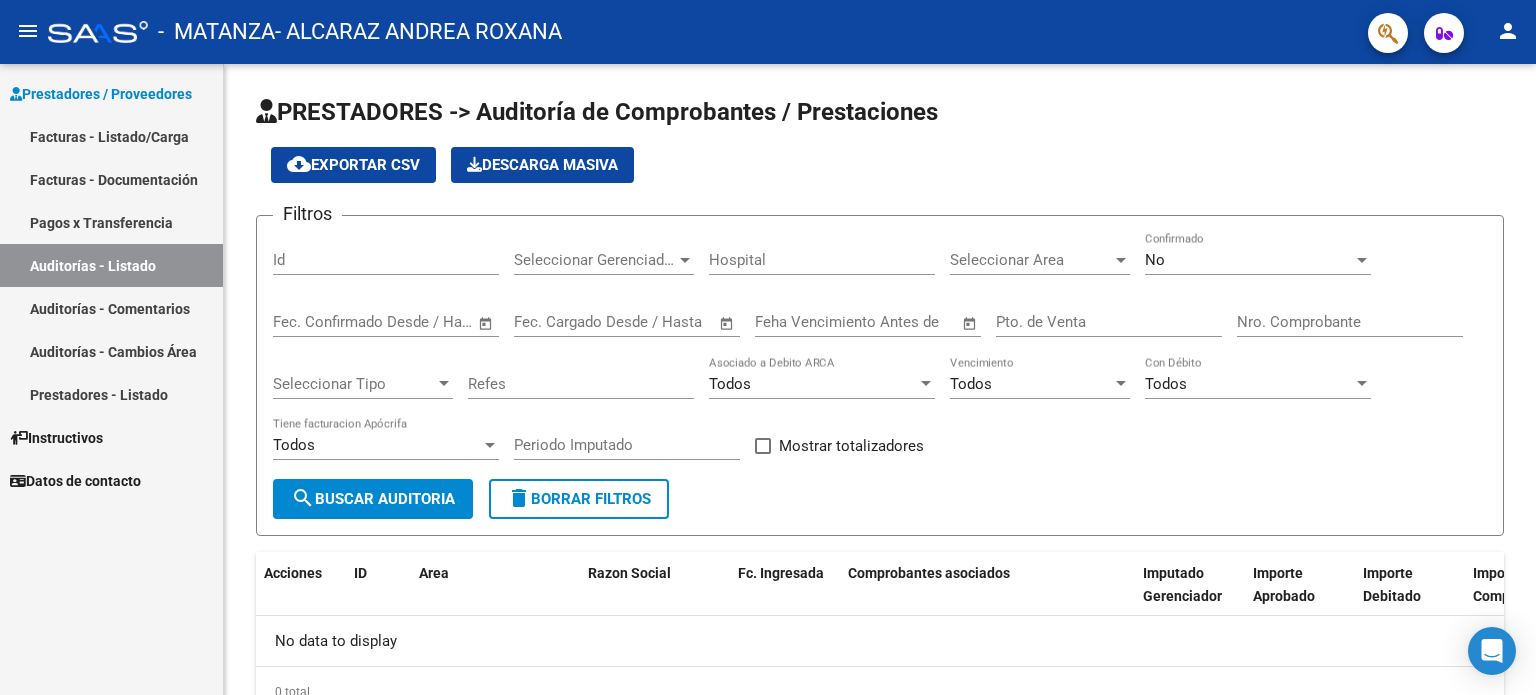 click on "Prestadores - Listado" at bounding box center (111, 394) 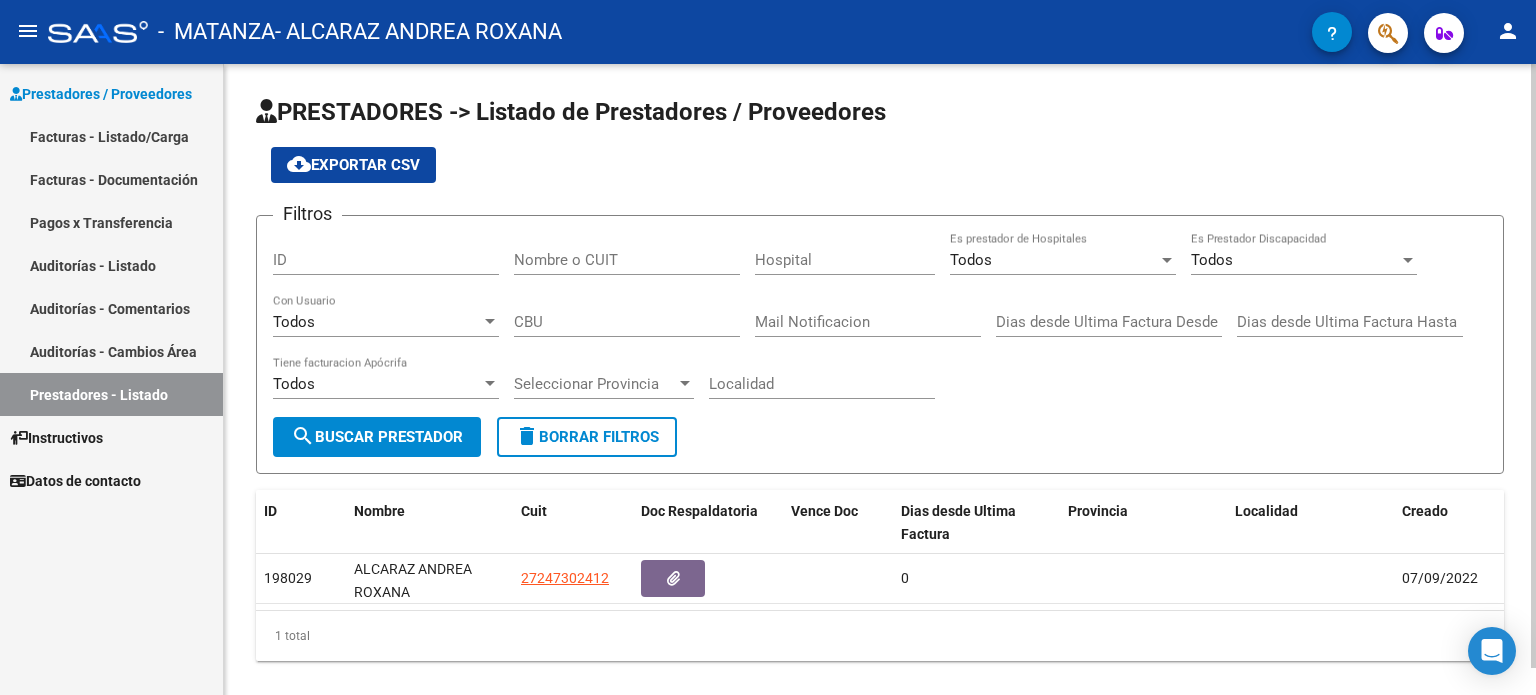 scroll, scrollTop: 27, scrollLeft: 0, axis: vertical 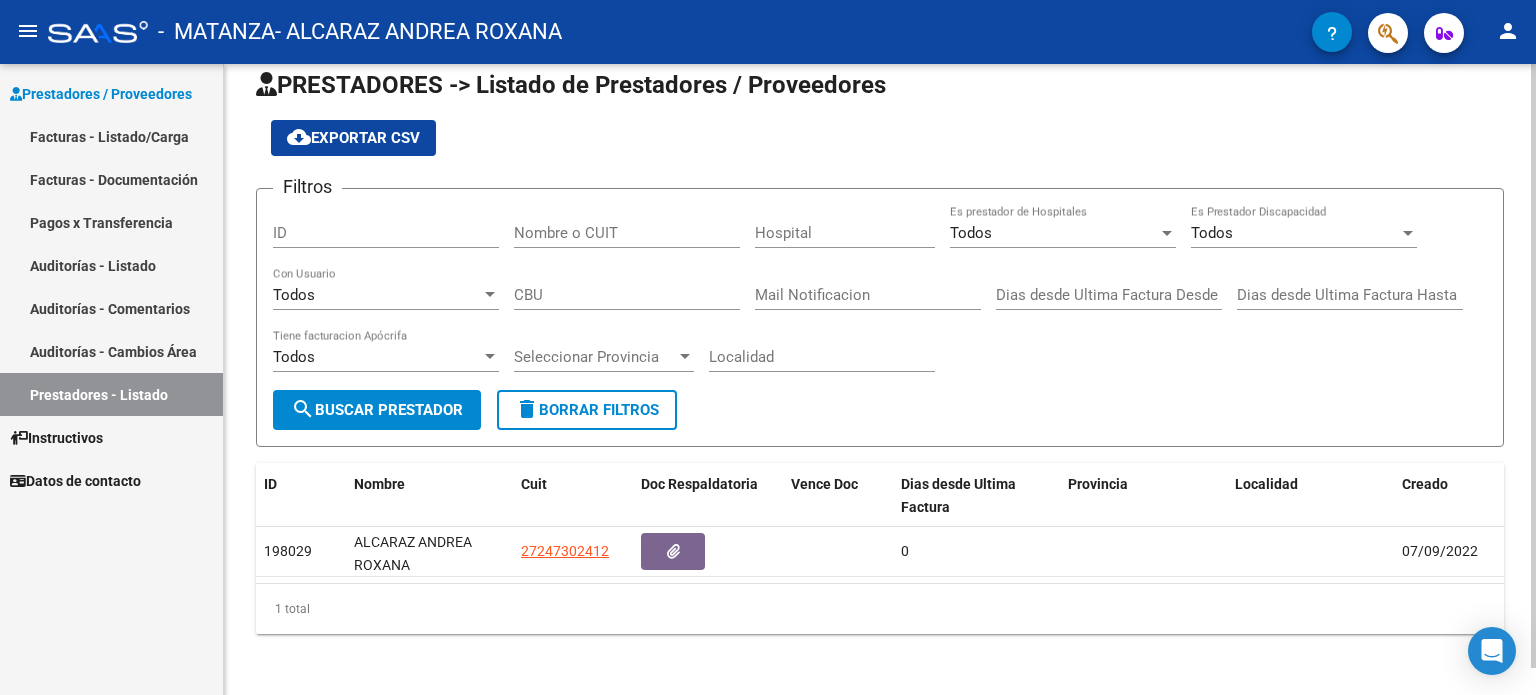 click 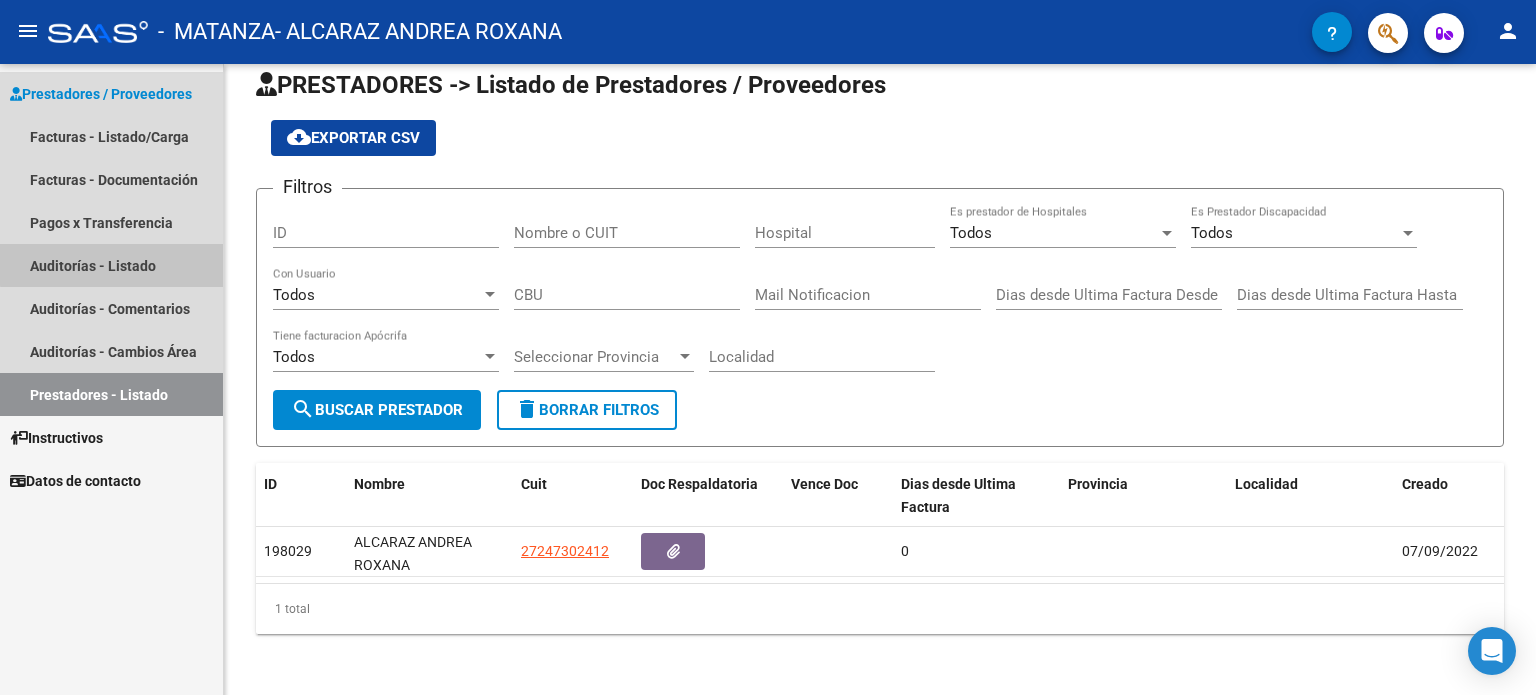 click on "Auditorías - Listado" at bounding box center (111, 265) 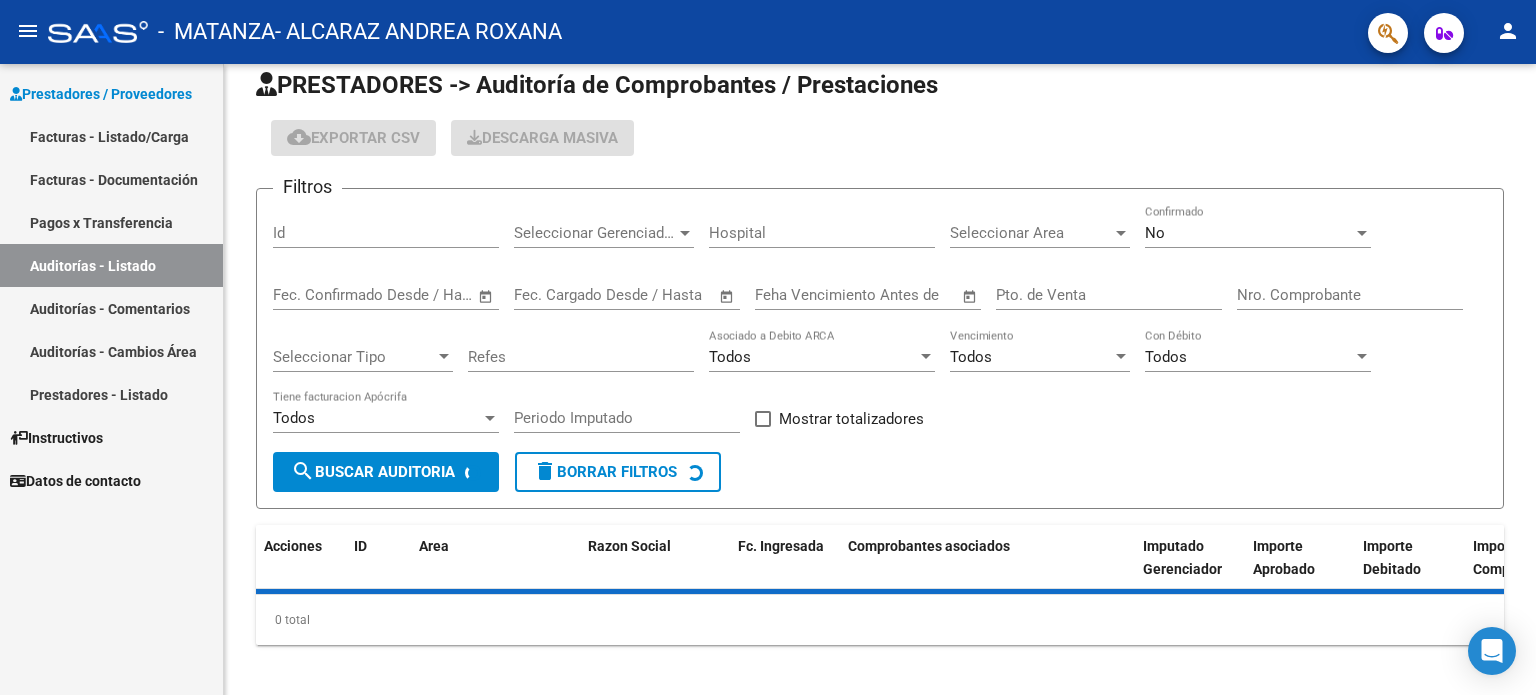 scroll, scrollTop: 0, scrollLeft: 0, axis: both 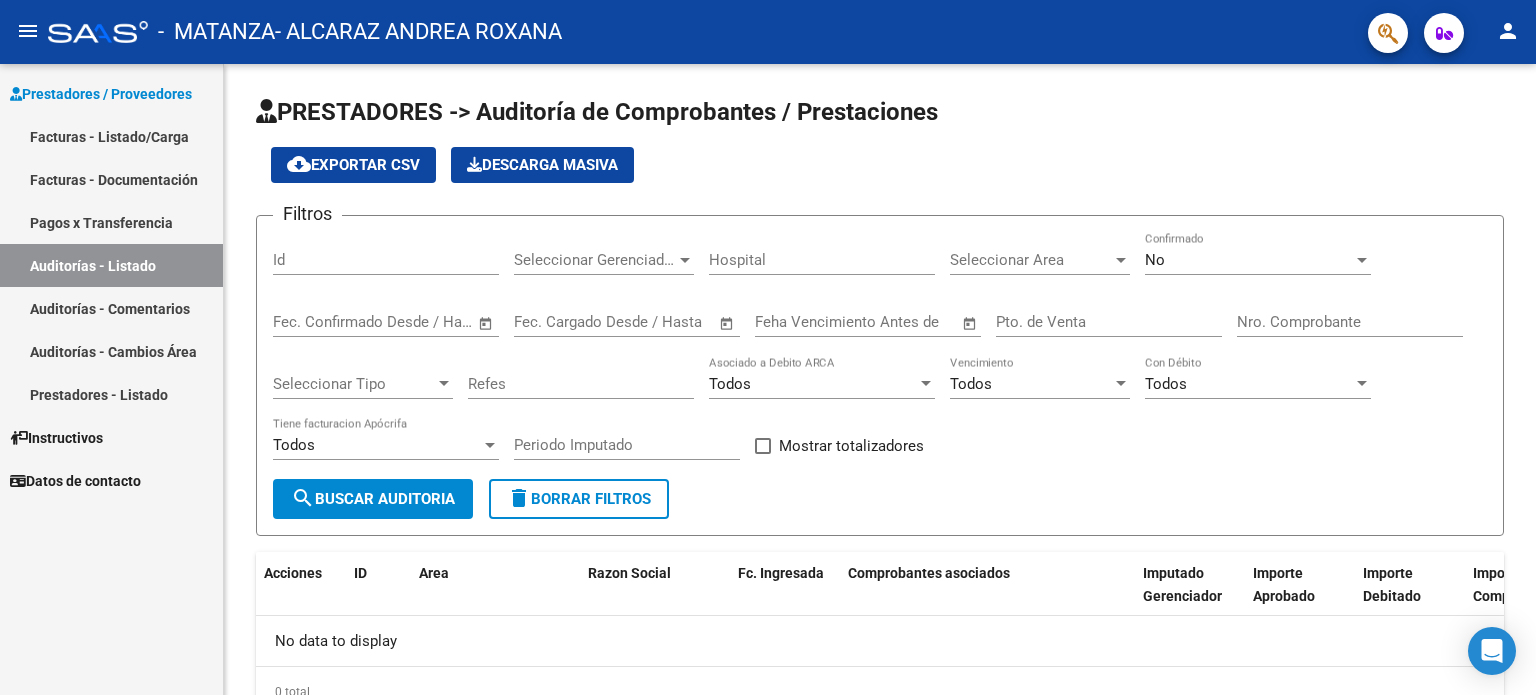 click on "Prestadores / Proveedores" at bounding box center [101, 94] 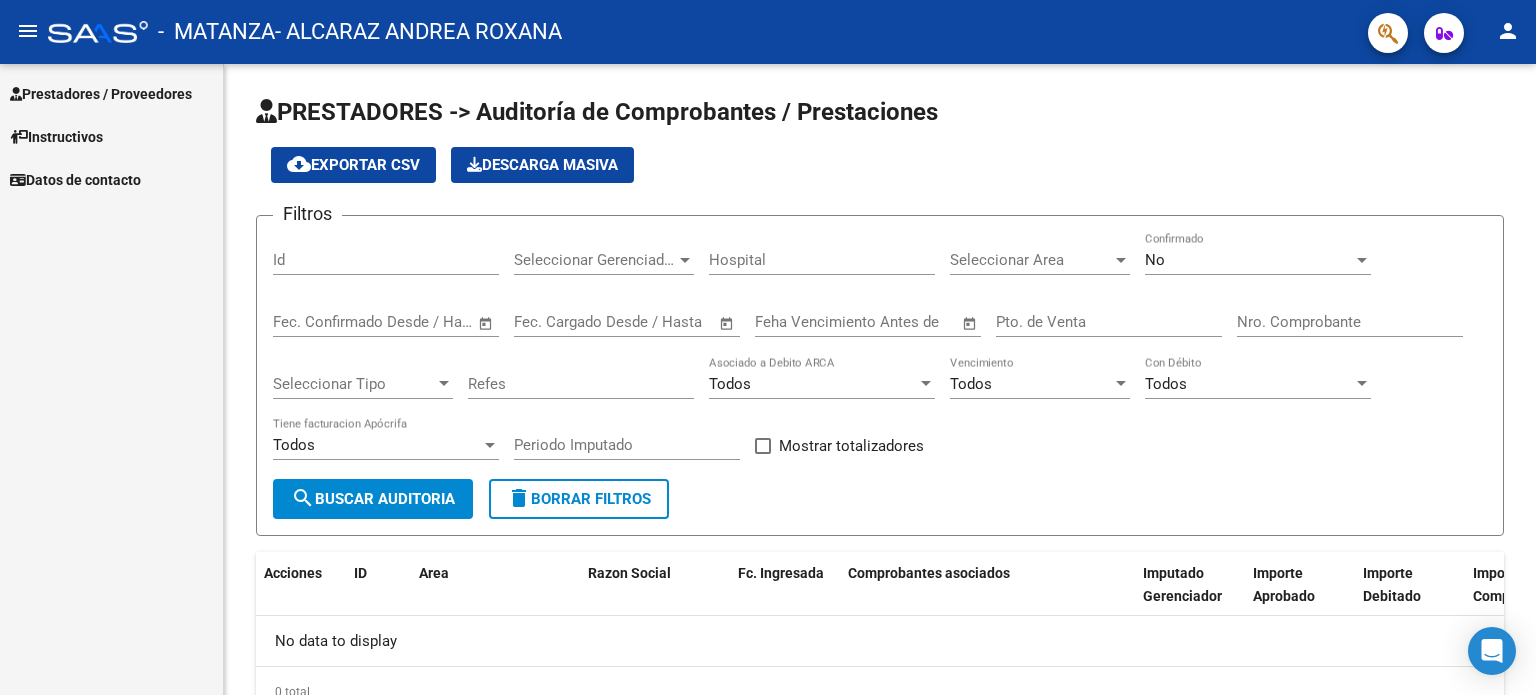 click on "menu" 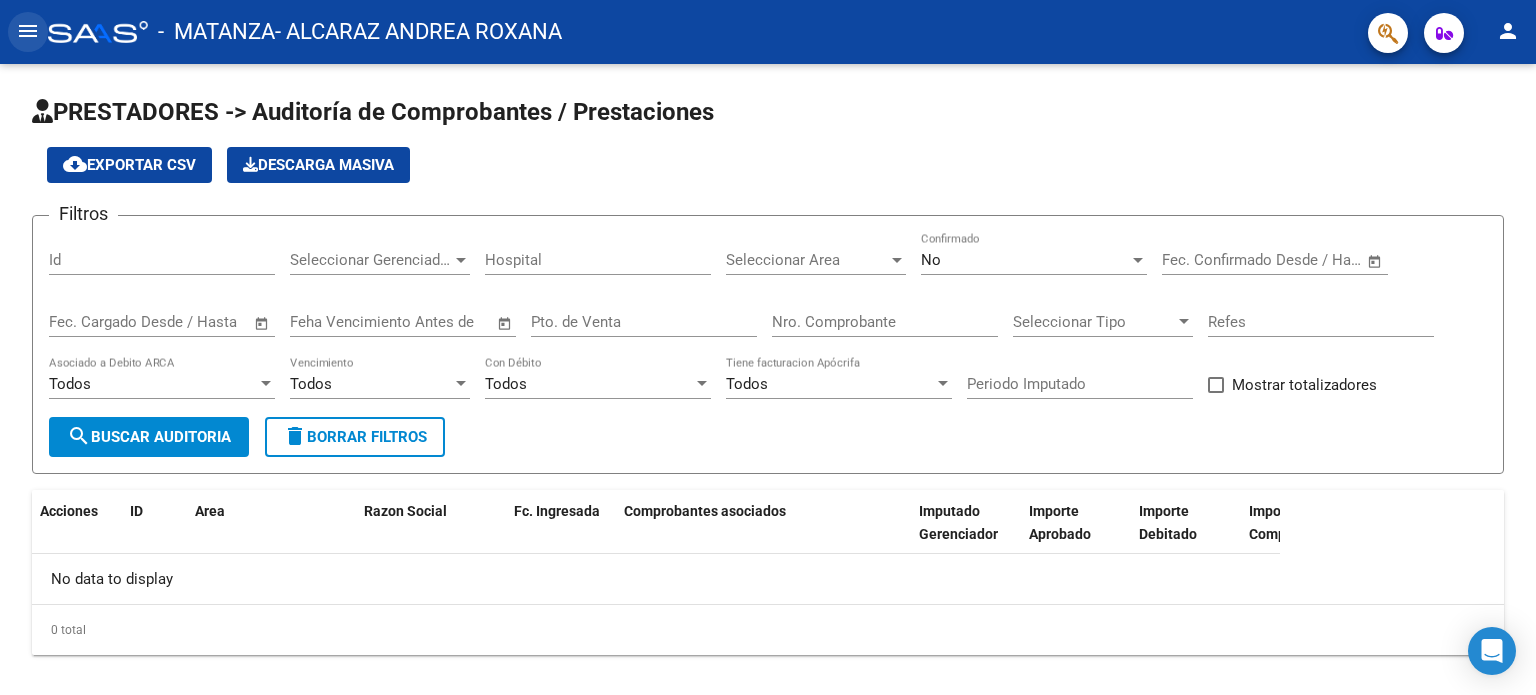 click on "menu" 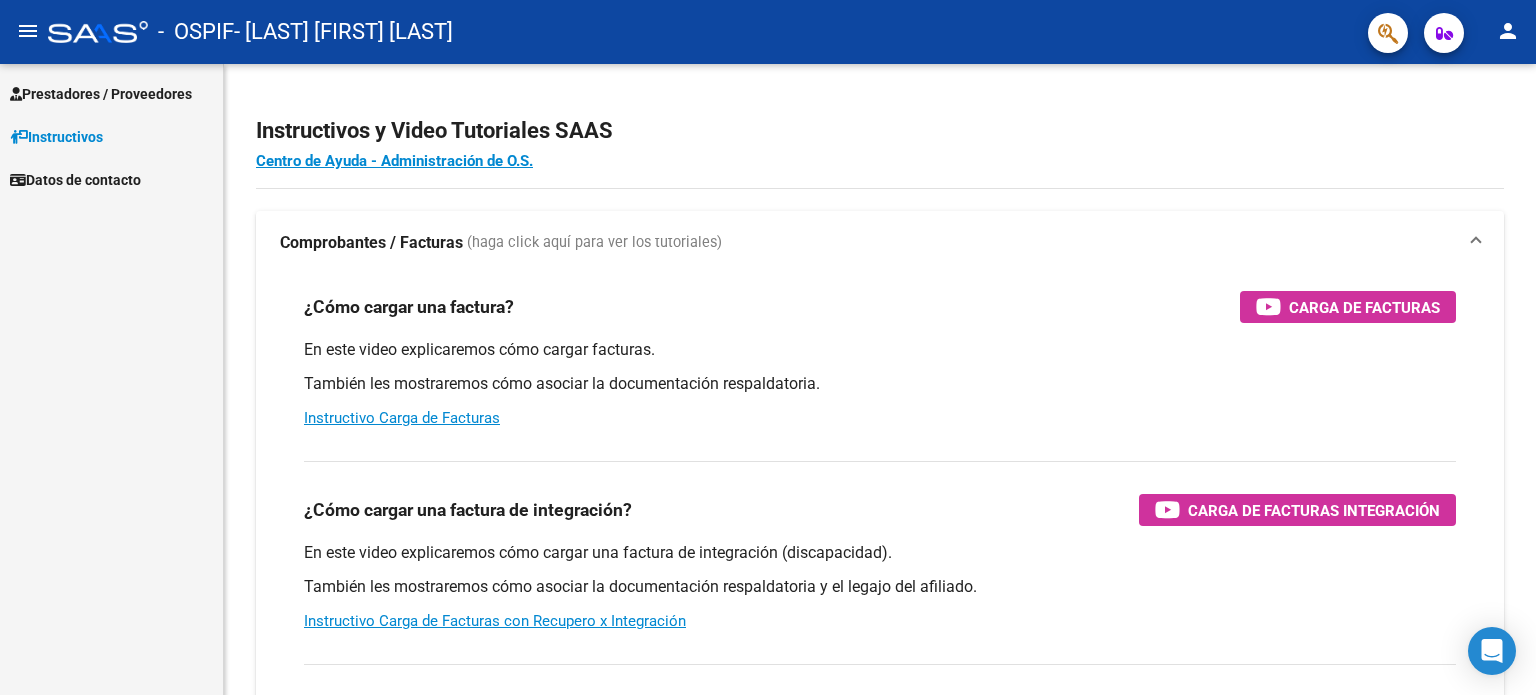 scroll, scrollTop: 0, scrollLeft: 0, axis: both 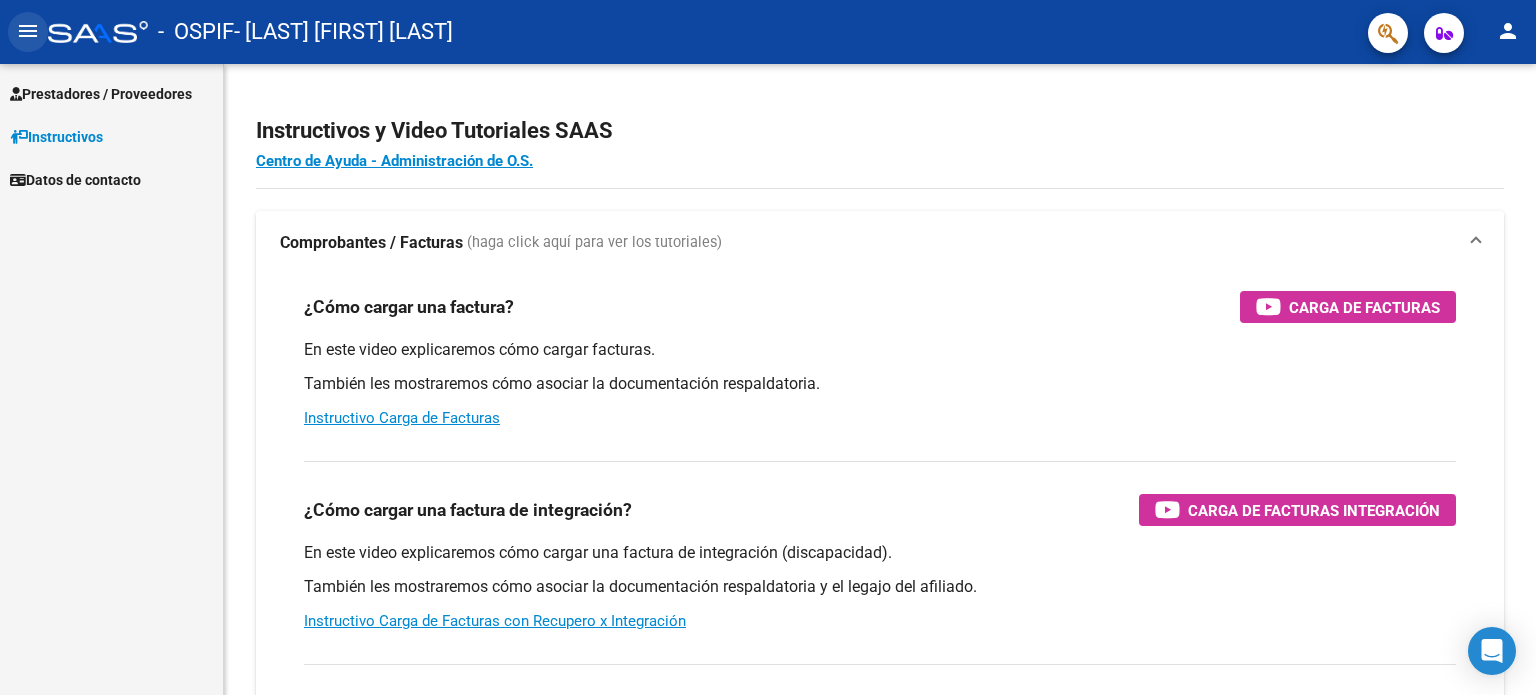 click on "menu" 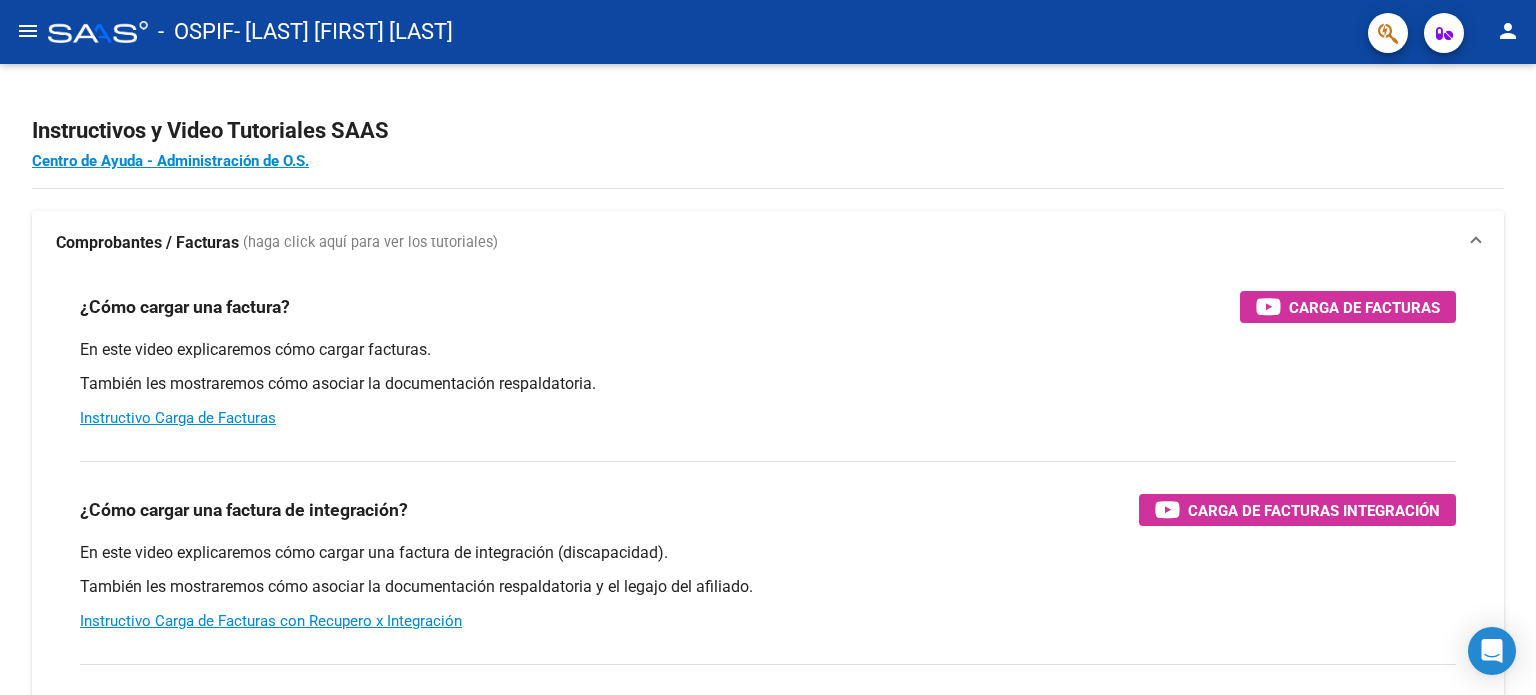click on "menu" 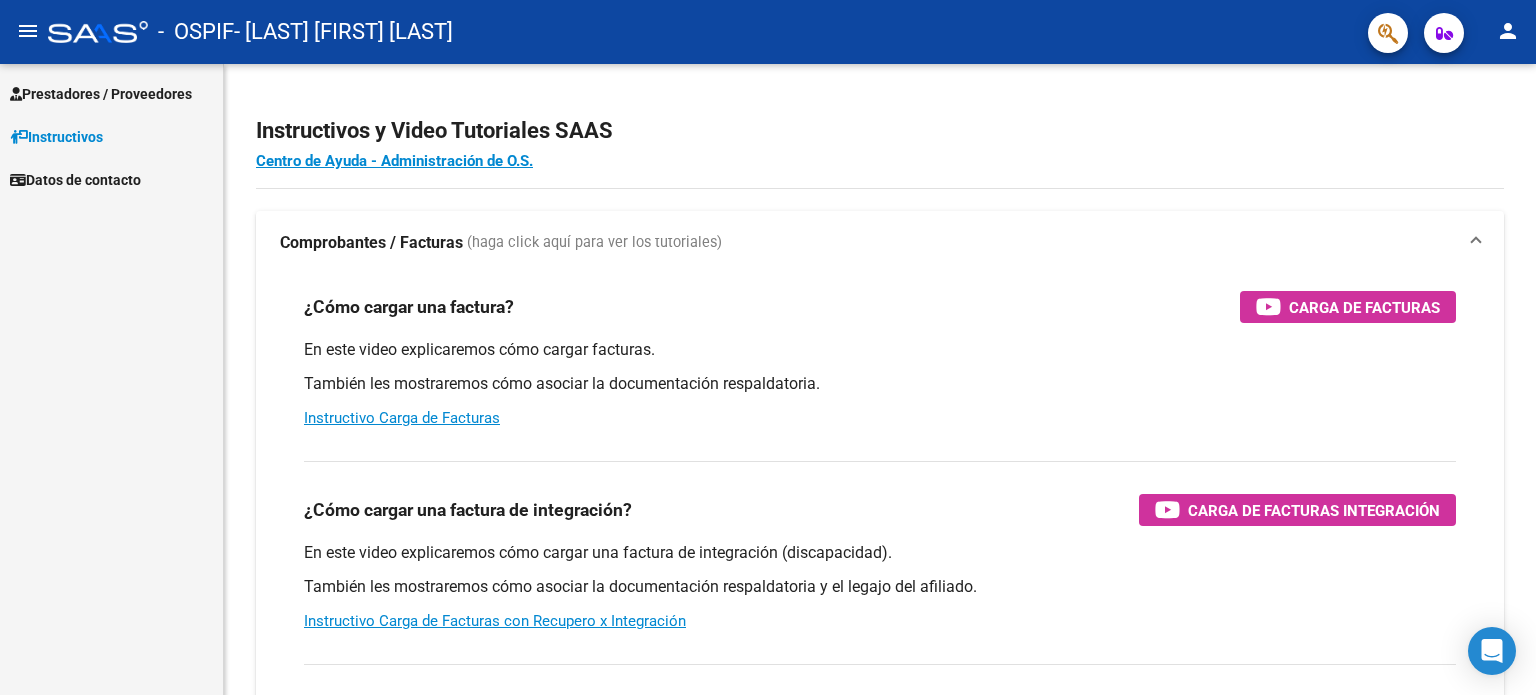 click on "Prestadores / Proveedores" at bounding box center [101, 94] 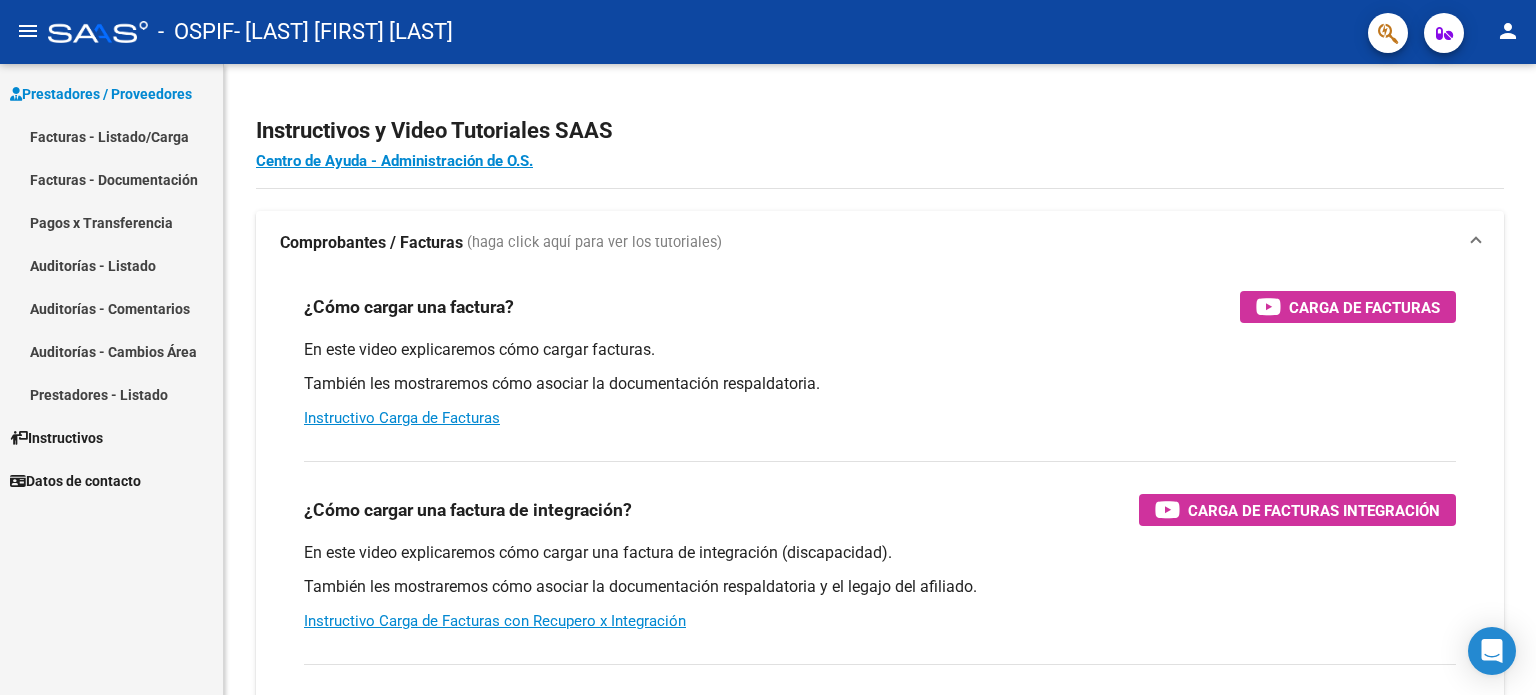 click on "Facturas - Listado/Carga" at bounding box center [111, 136] 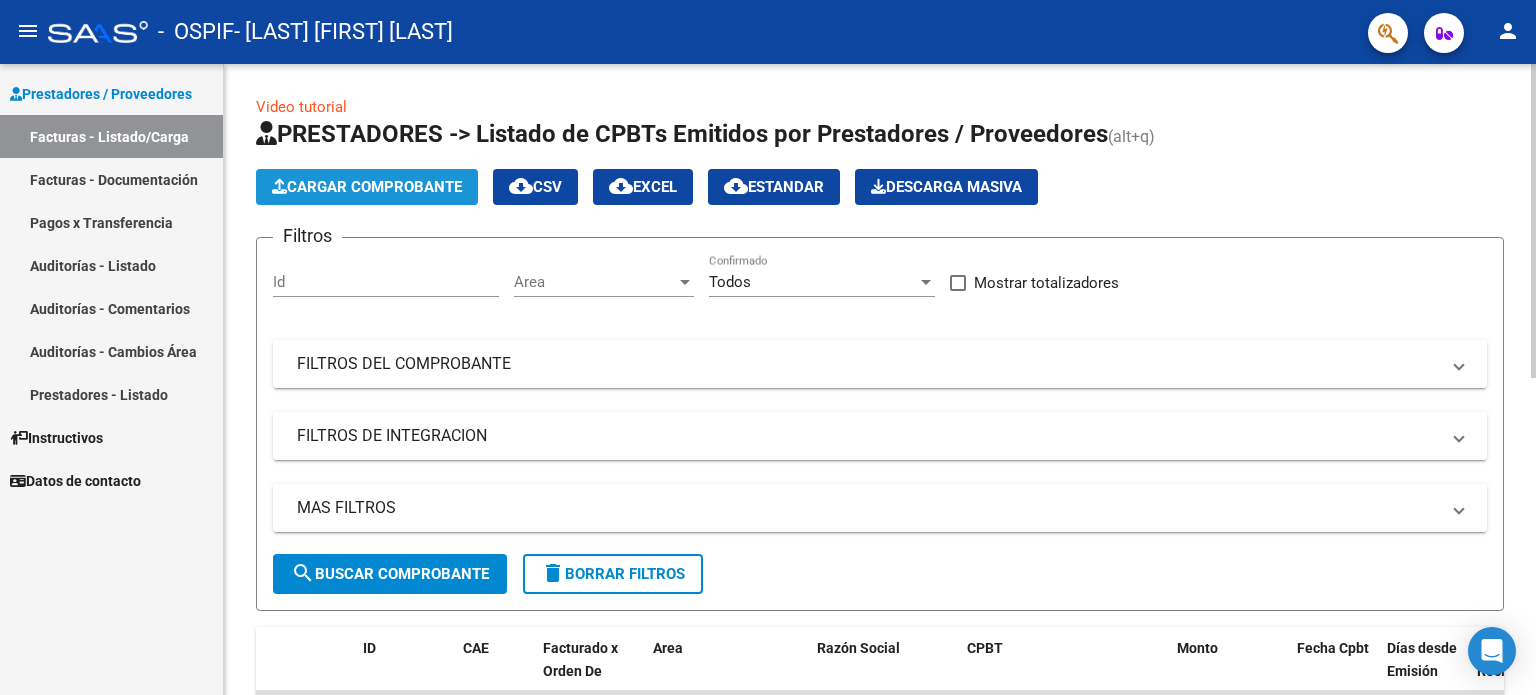 click on "Cargar Comprobante" 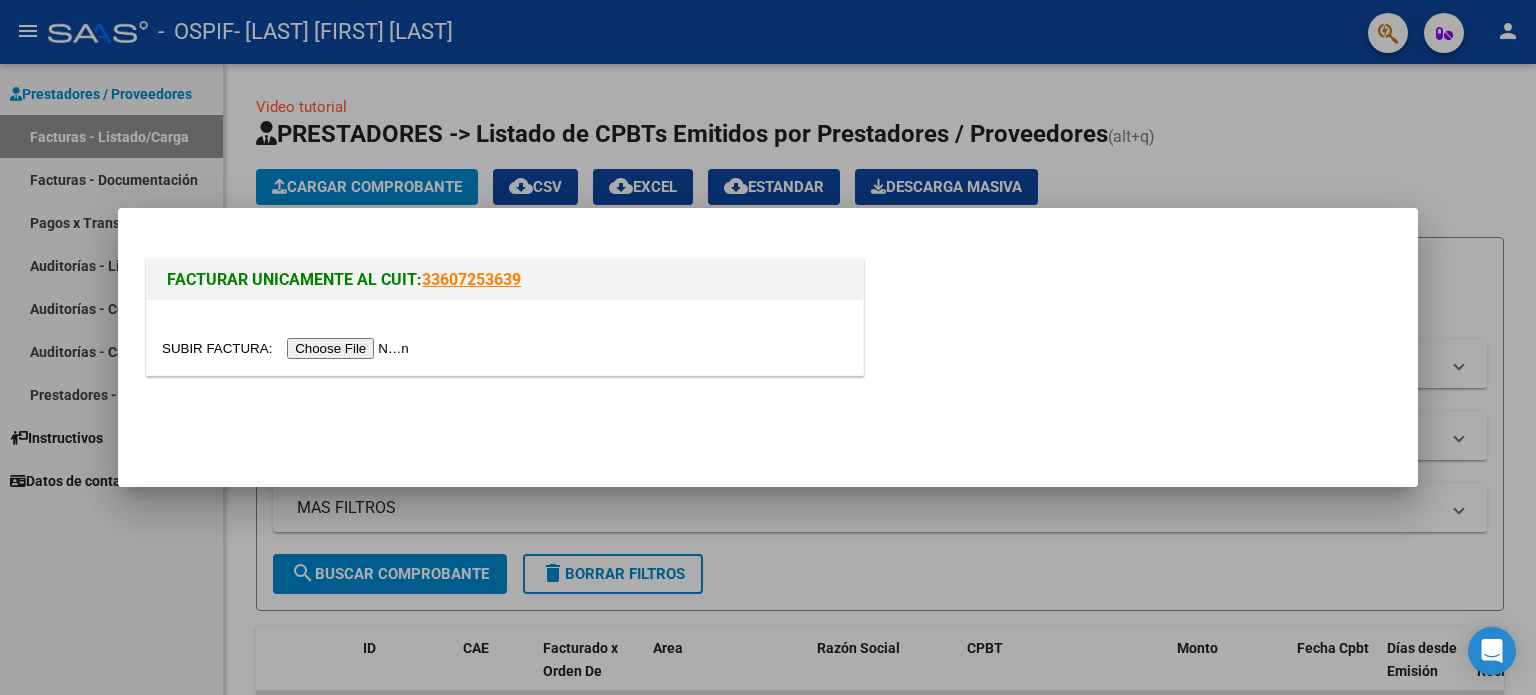 click at bounding box center [288, 348] 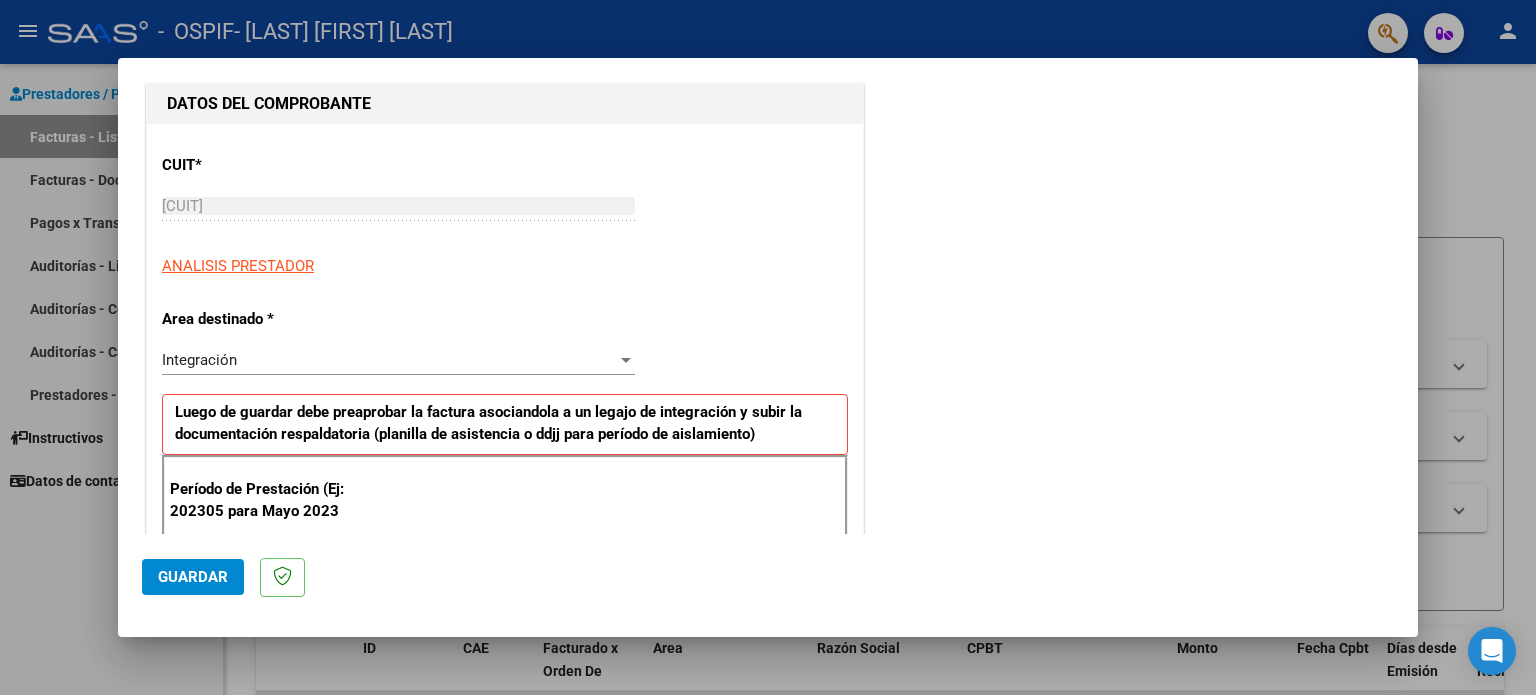 scroll, scrollTop: 295, scrollLeft: 0, axis: vertical 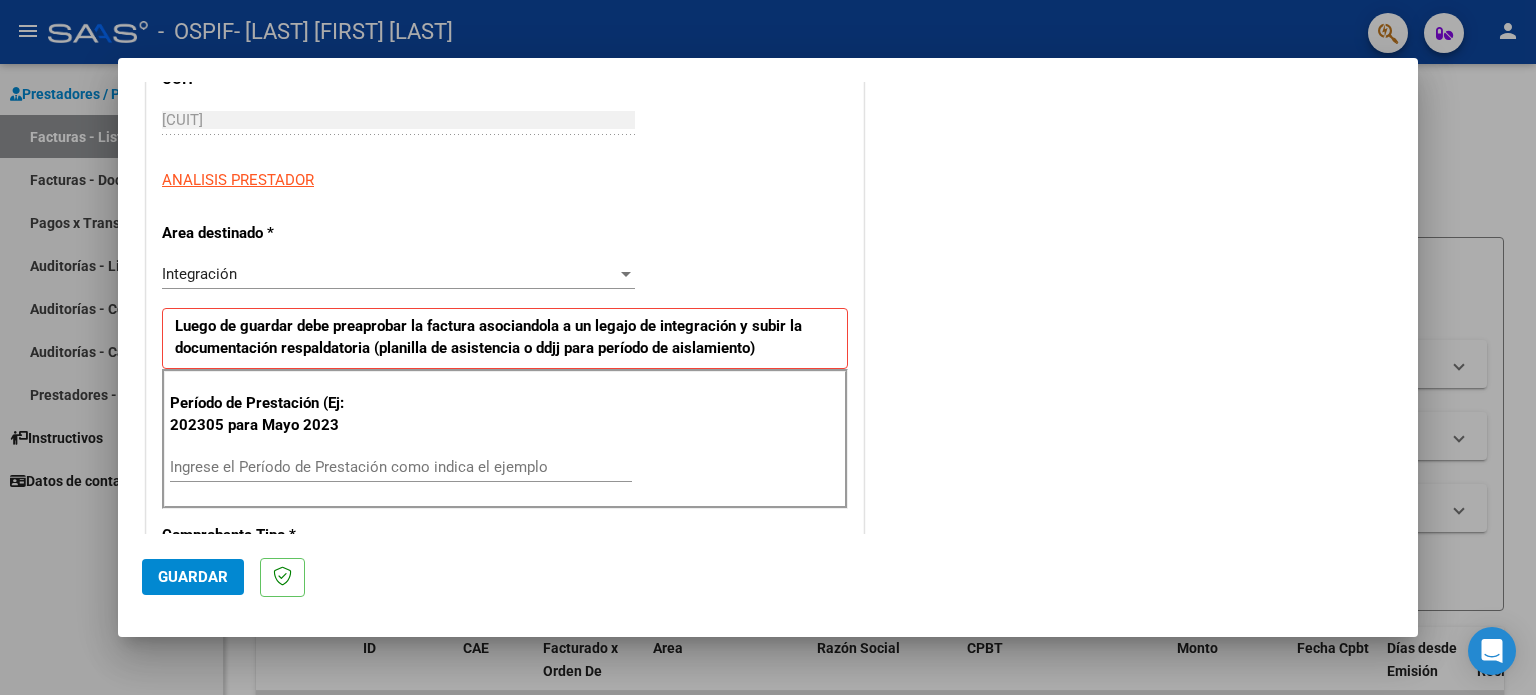 click on "Ingrese el Período de Prestación como indica el ejemplo" at bounding box center (401, 467) 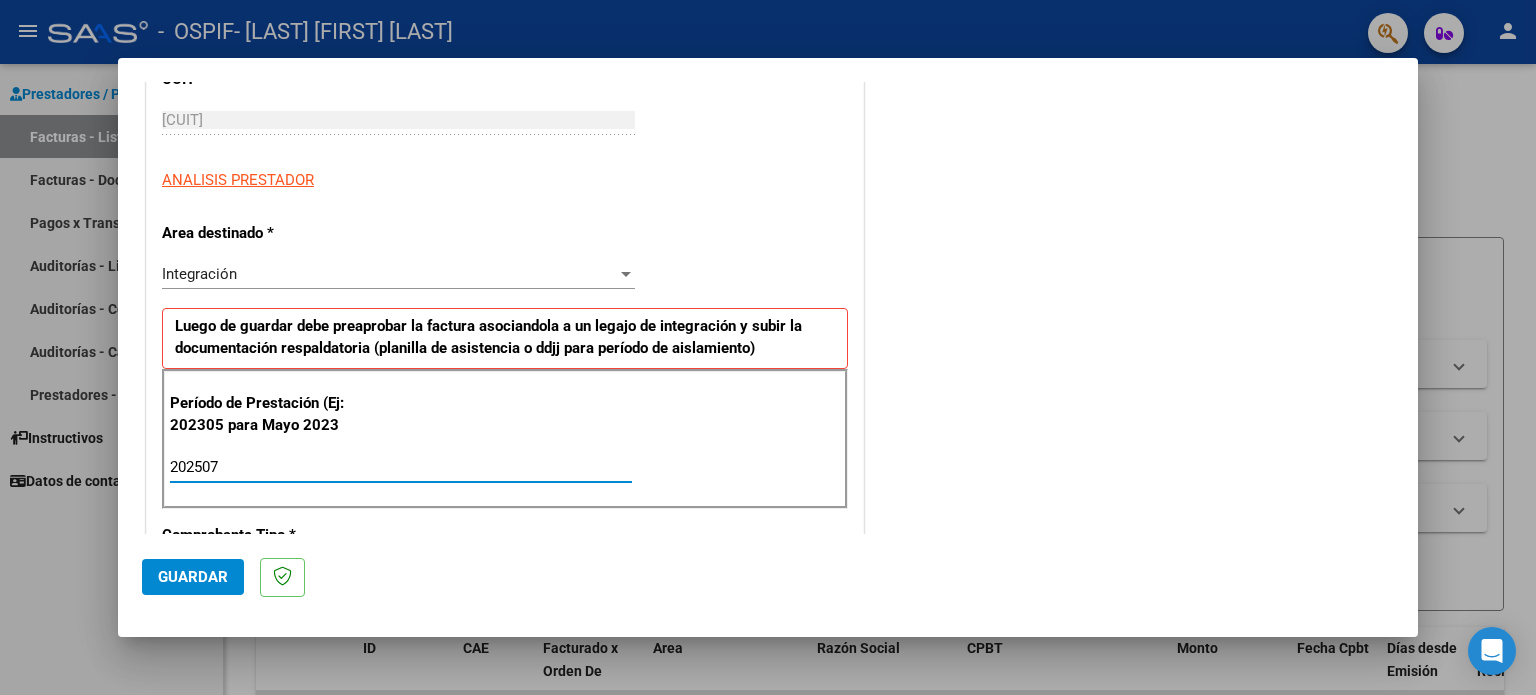 type on "202507" 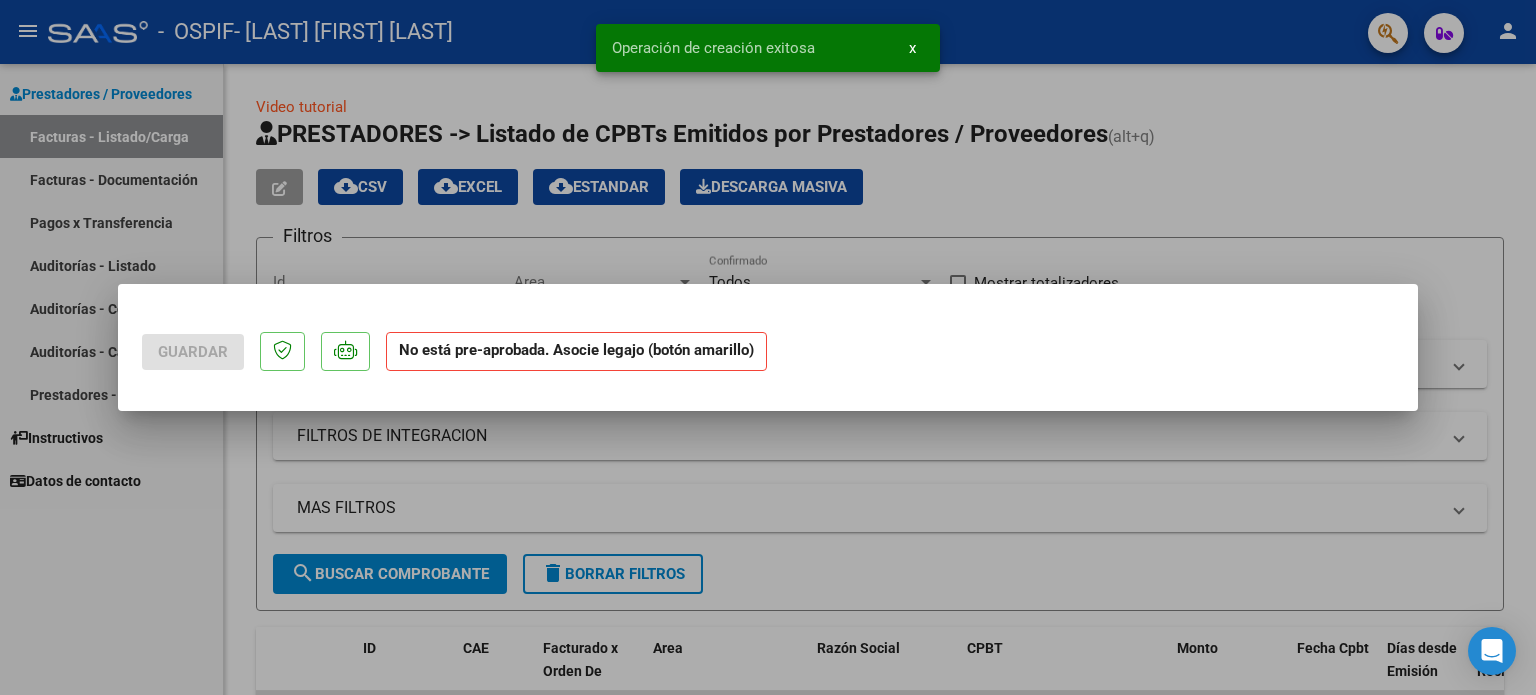 scroll, scrollTop: 0, scrollLeft: 0, axis: both 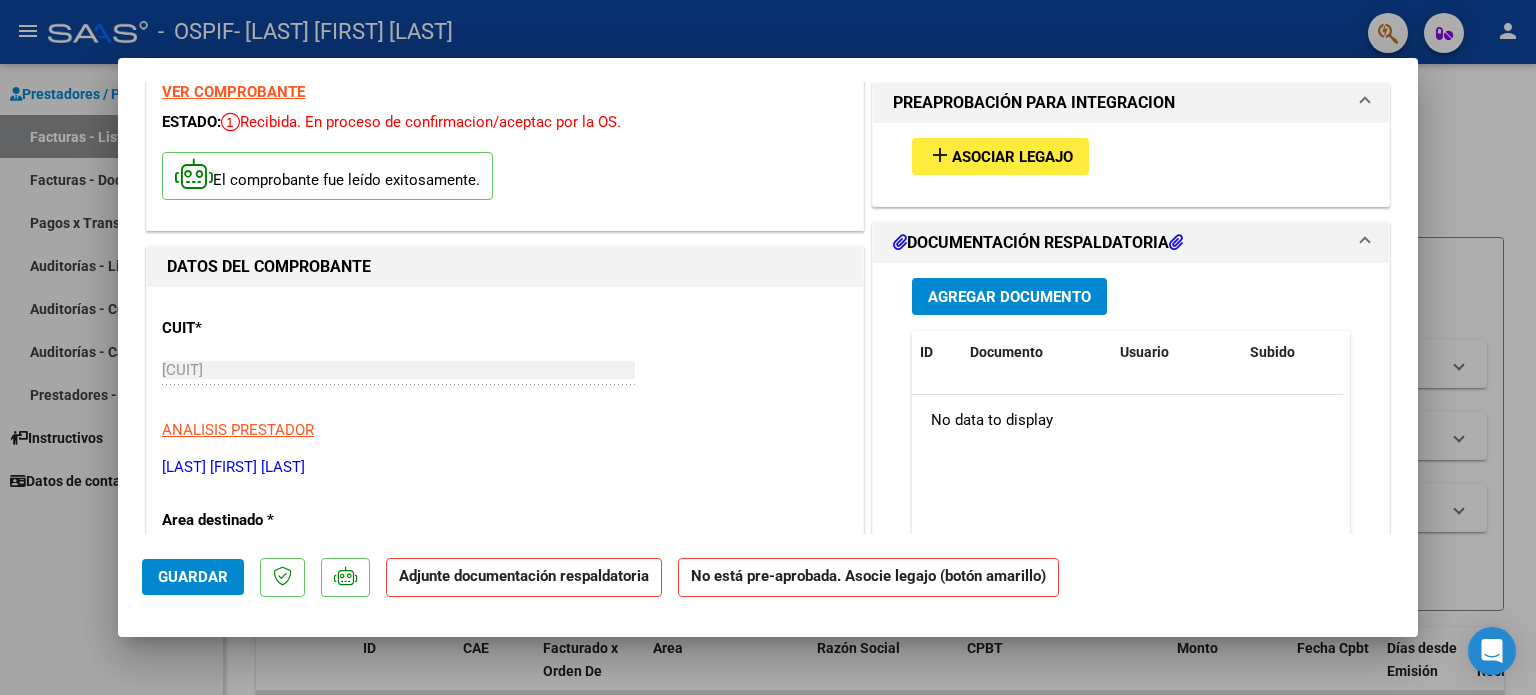 click on "Agregar Documento" at bounding box center (1009, 297) 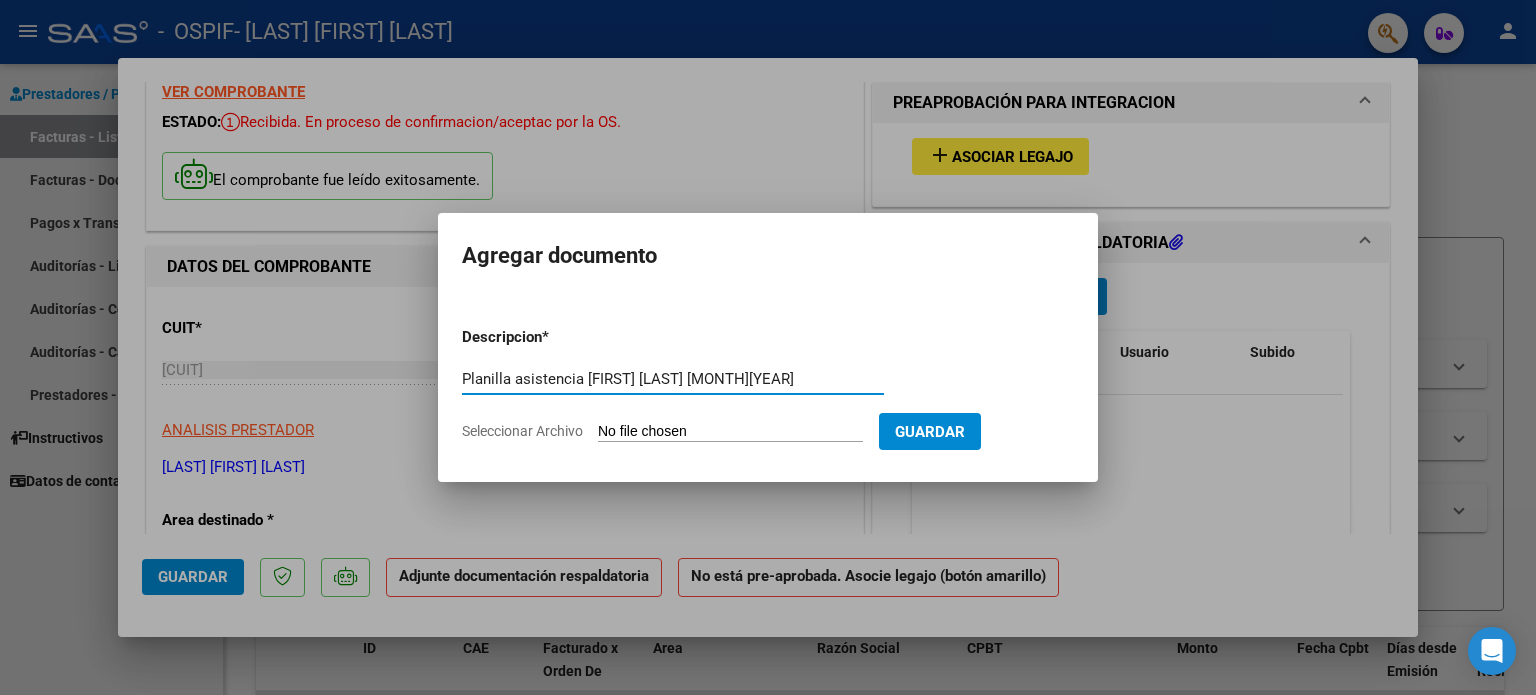 type on "Planilla asistencia [FIRST] [LAST] [MONTH][YEAR]" 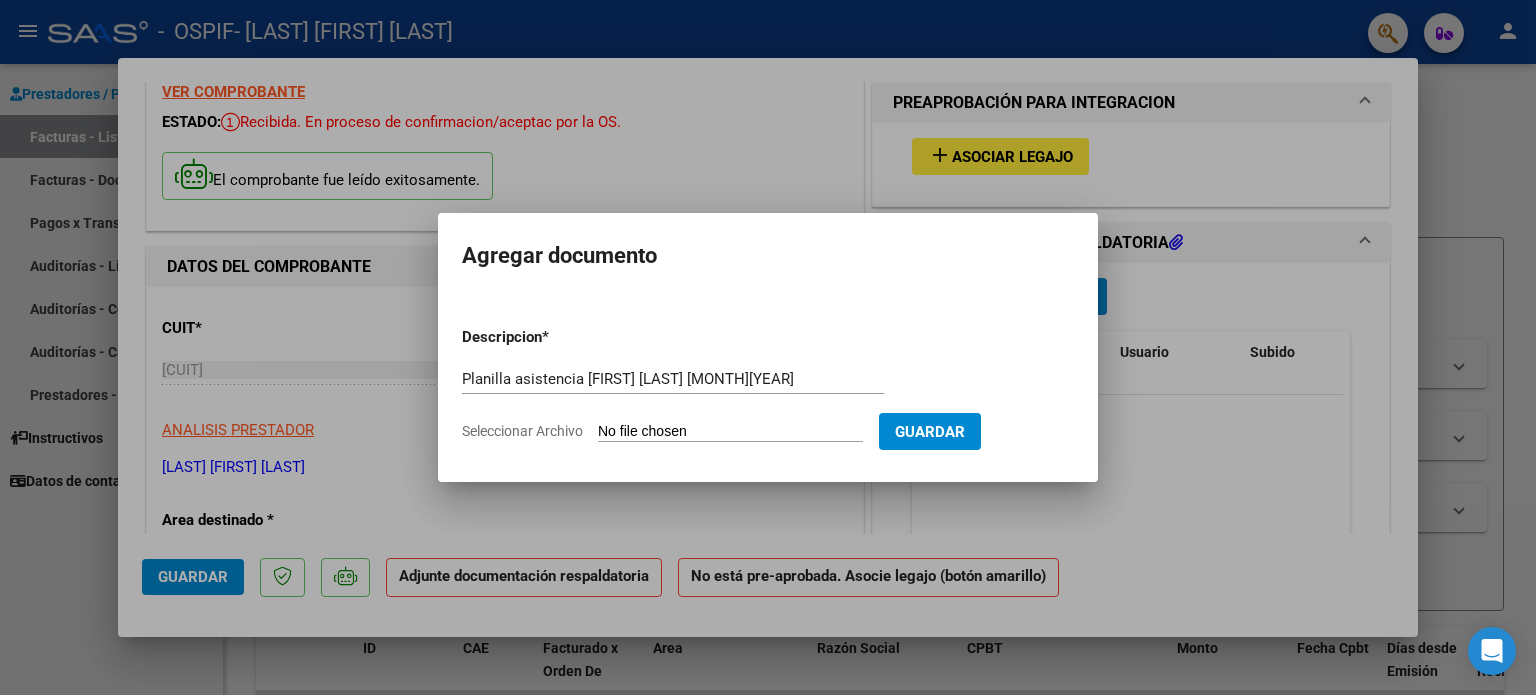click on "Seleccionar Archivo" at bounding box center (730, 432) 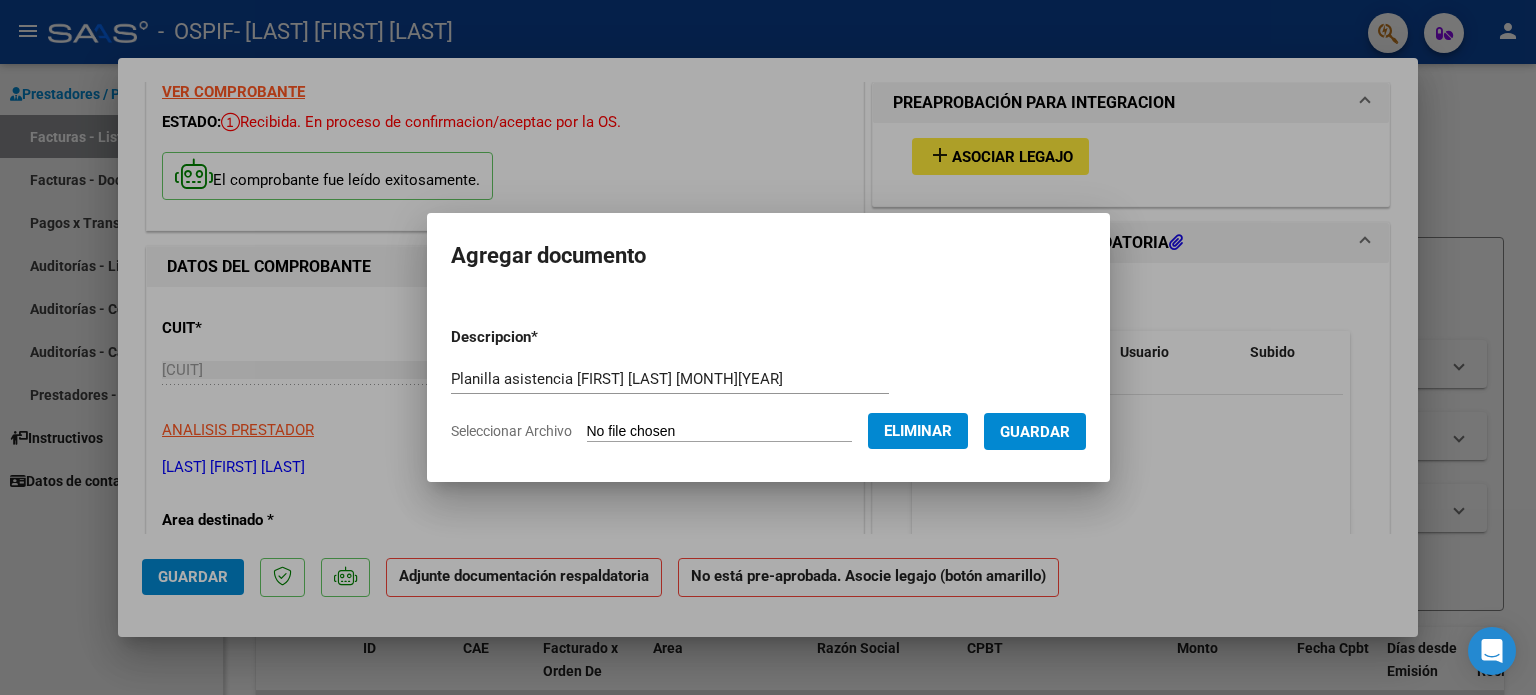 click on "Guardar" at bounding box center (1035, 432) 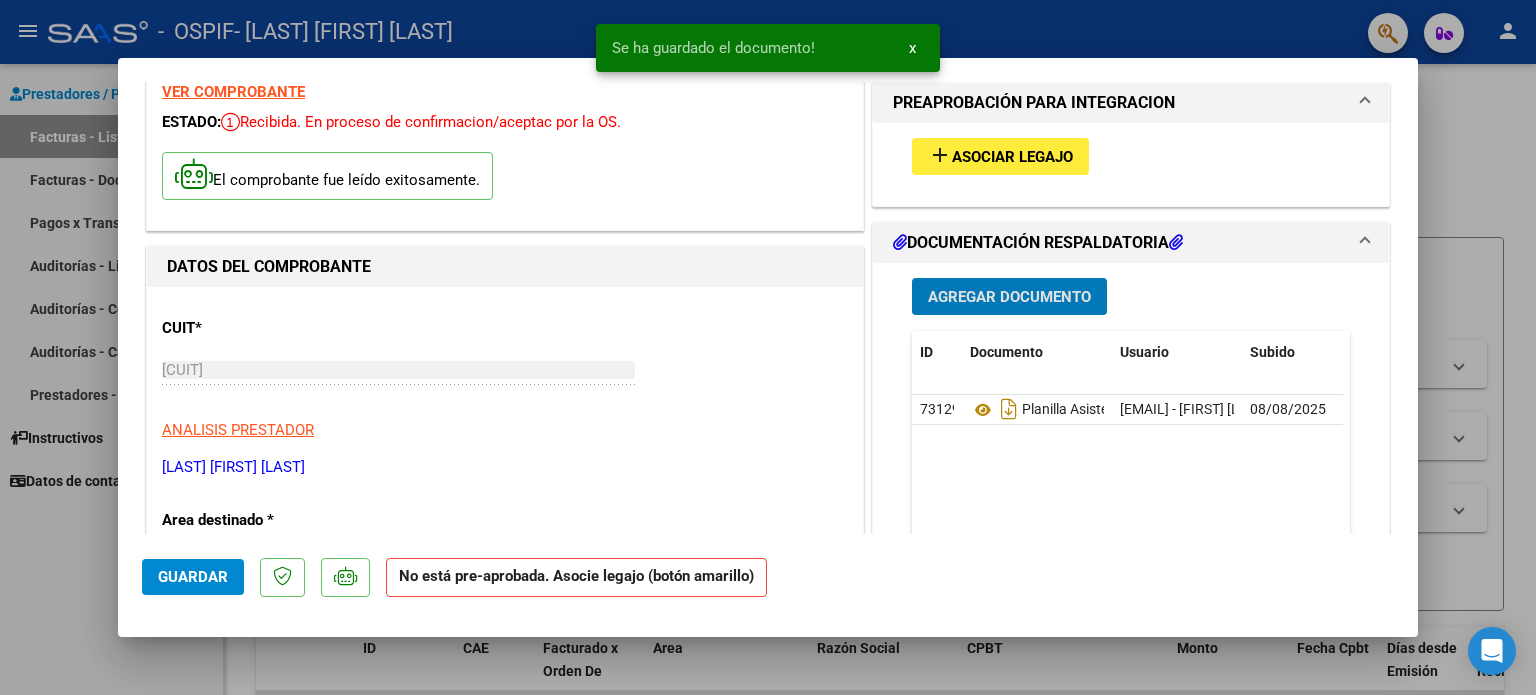 click on "Asociar Legajo" at bounding box center [1012, 157] 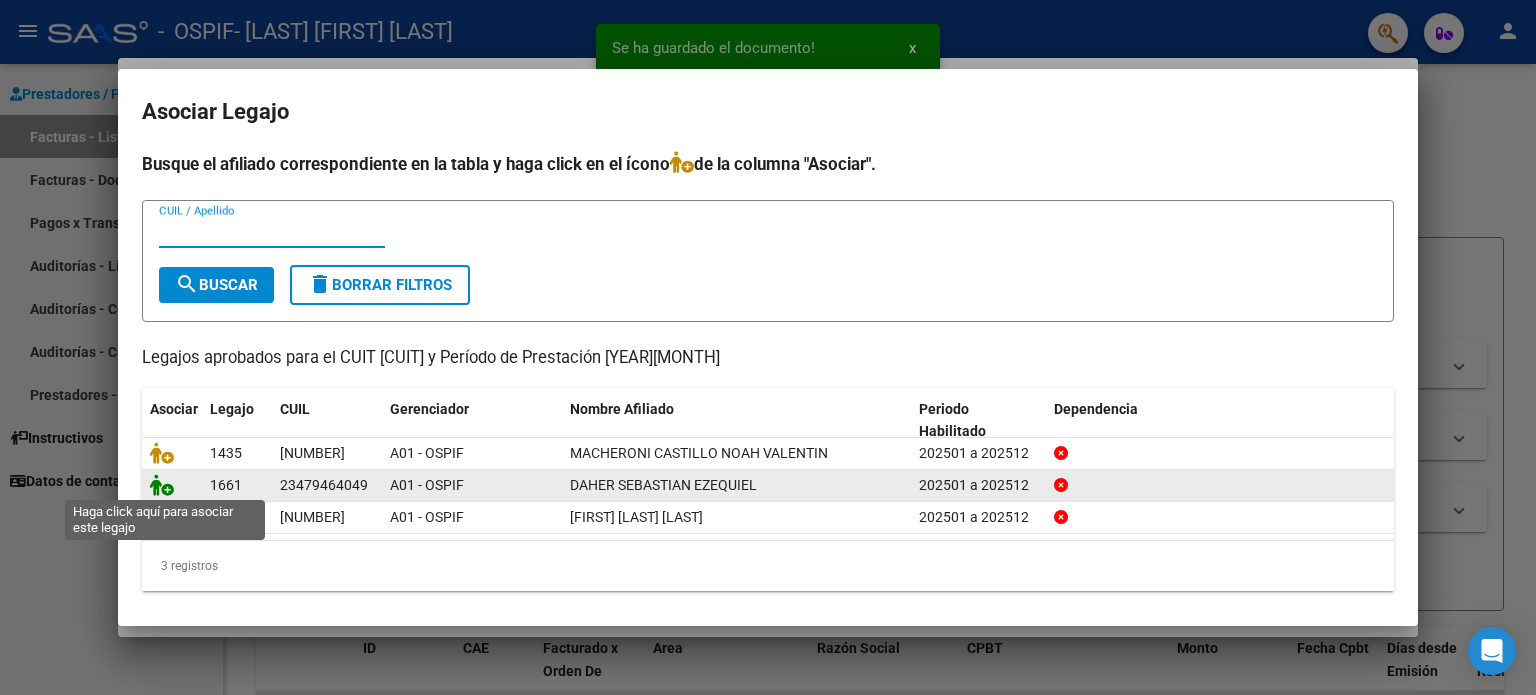 click 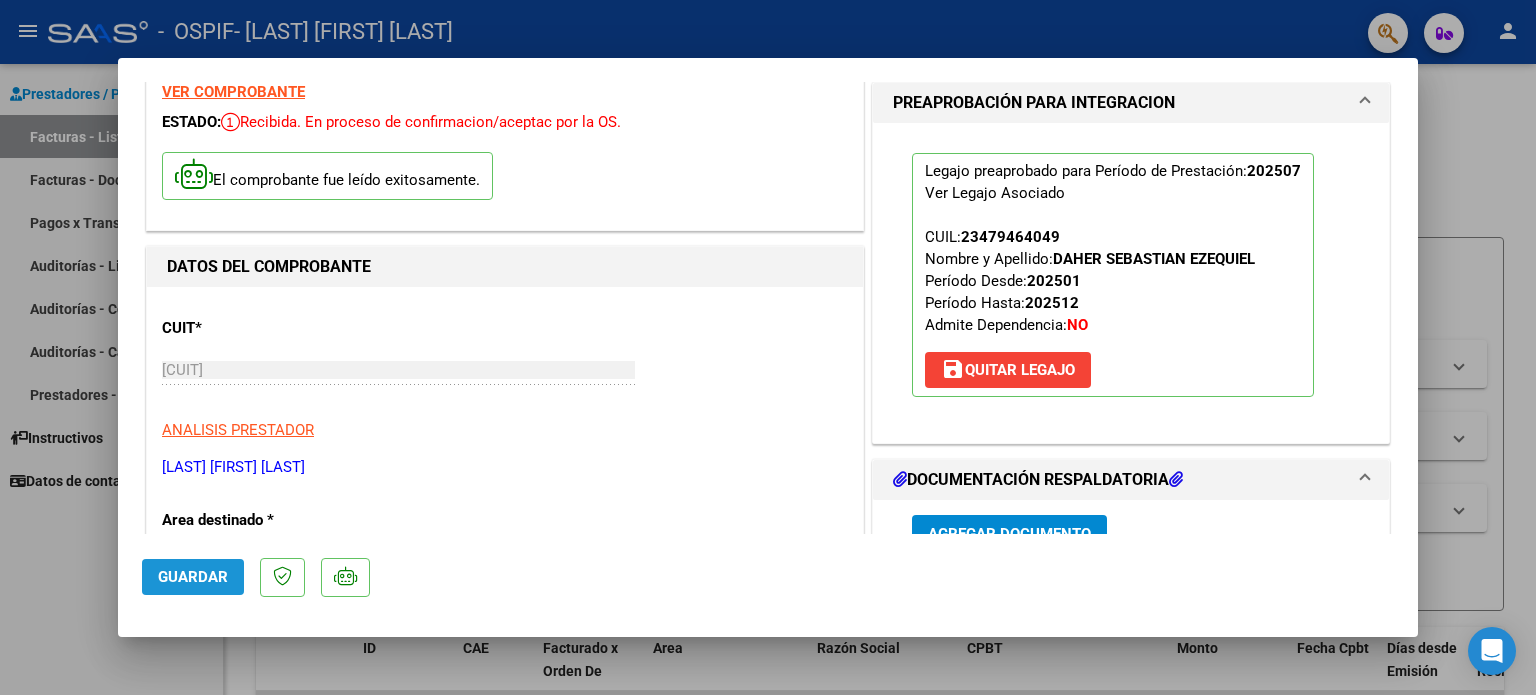 click on "Guardar" 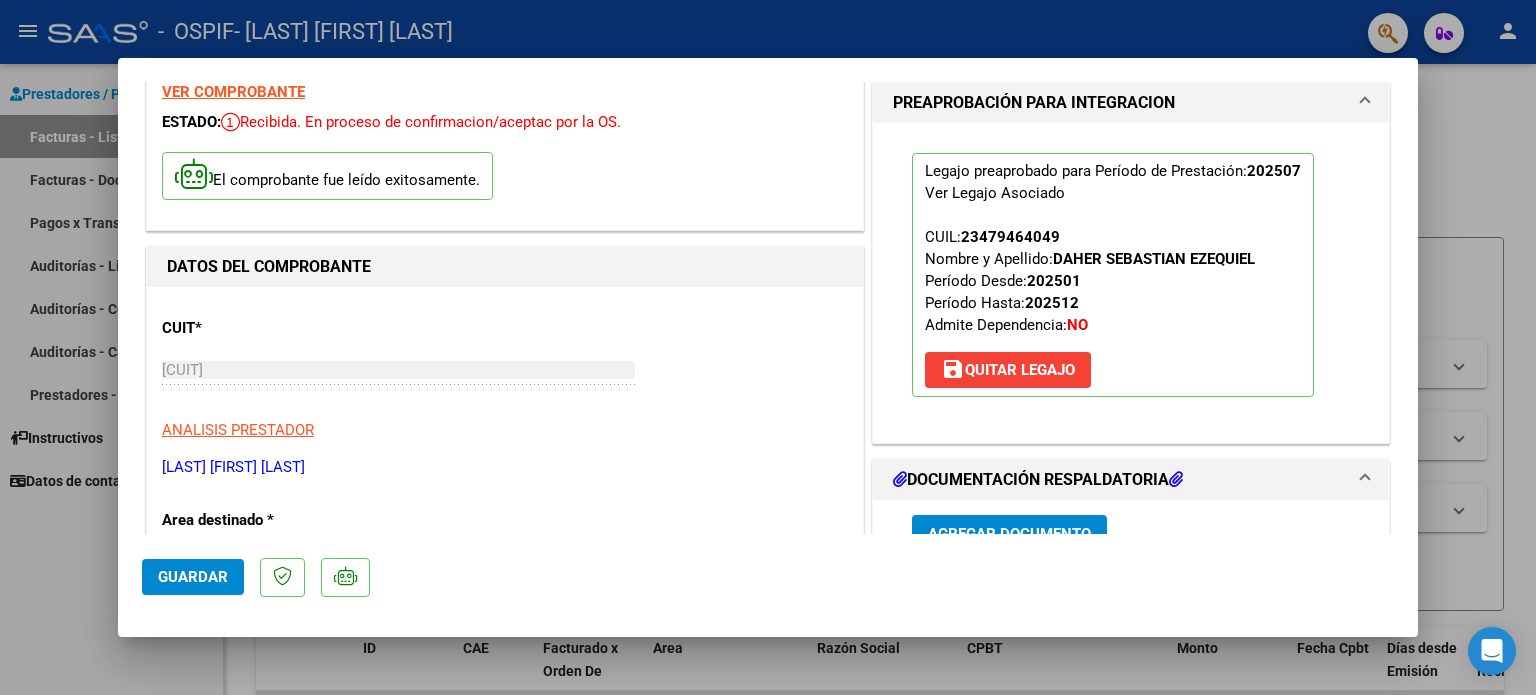 click at bounding box center (768, 347) 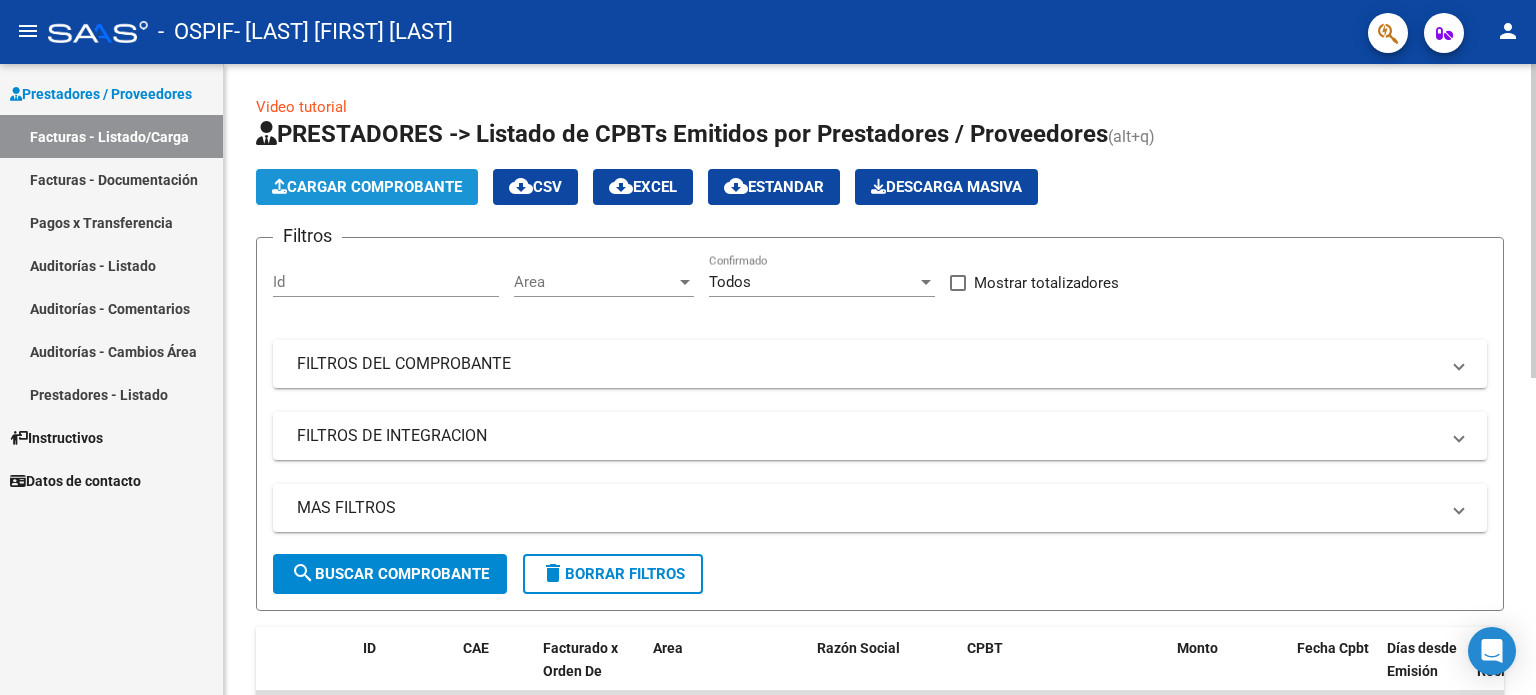 click on "Cargar Comprobante" 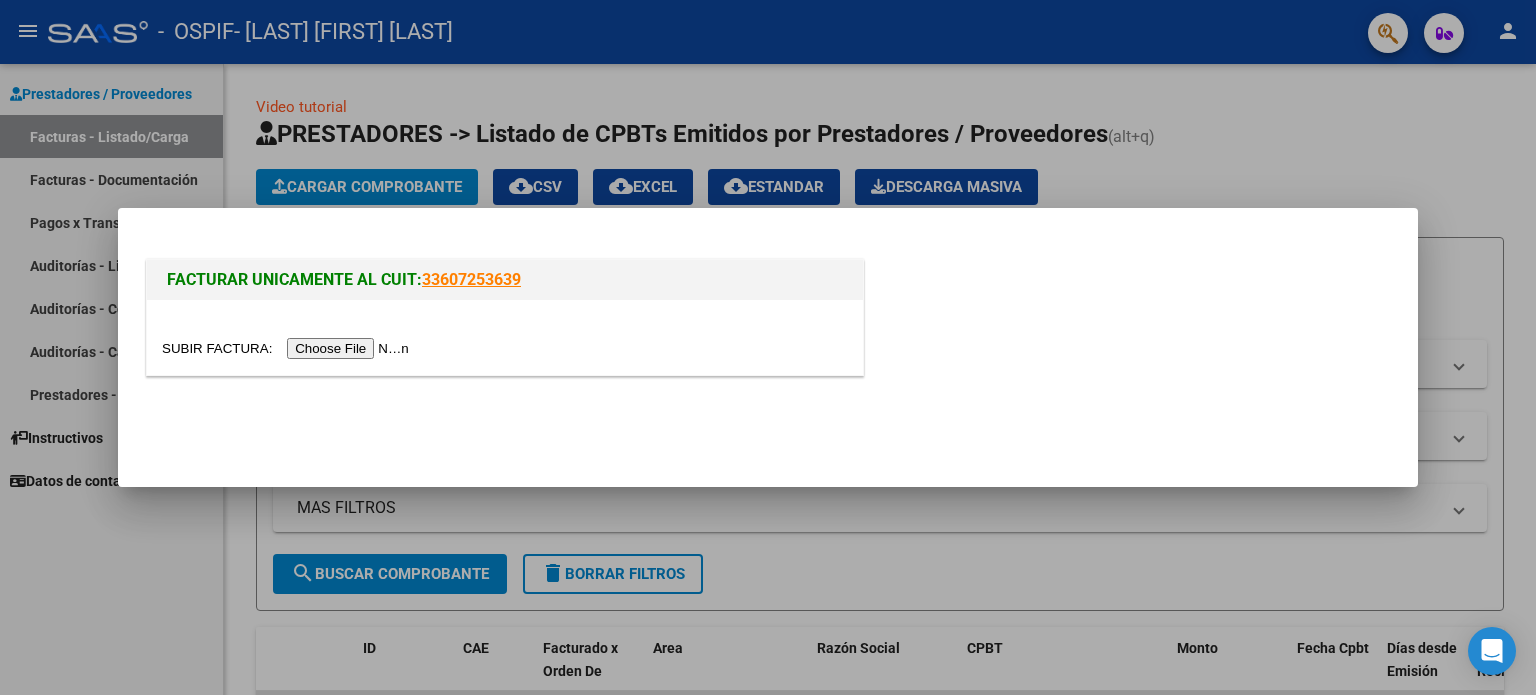 click at bounding box center [288, 348] 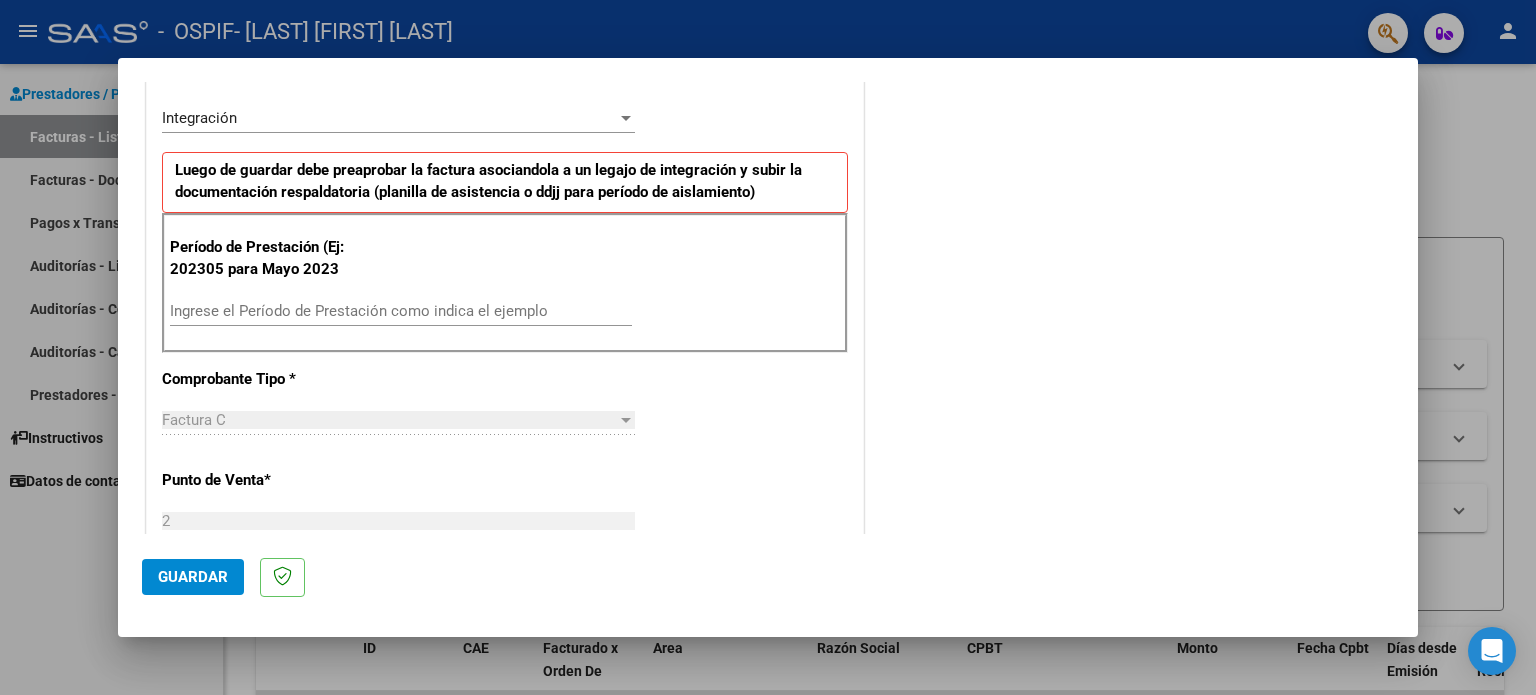 scroll, scrollTop: 460, scrollLeft: 0, axis: vertical 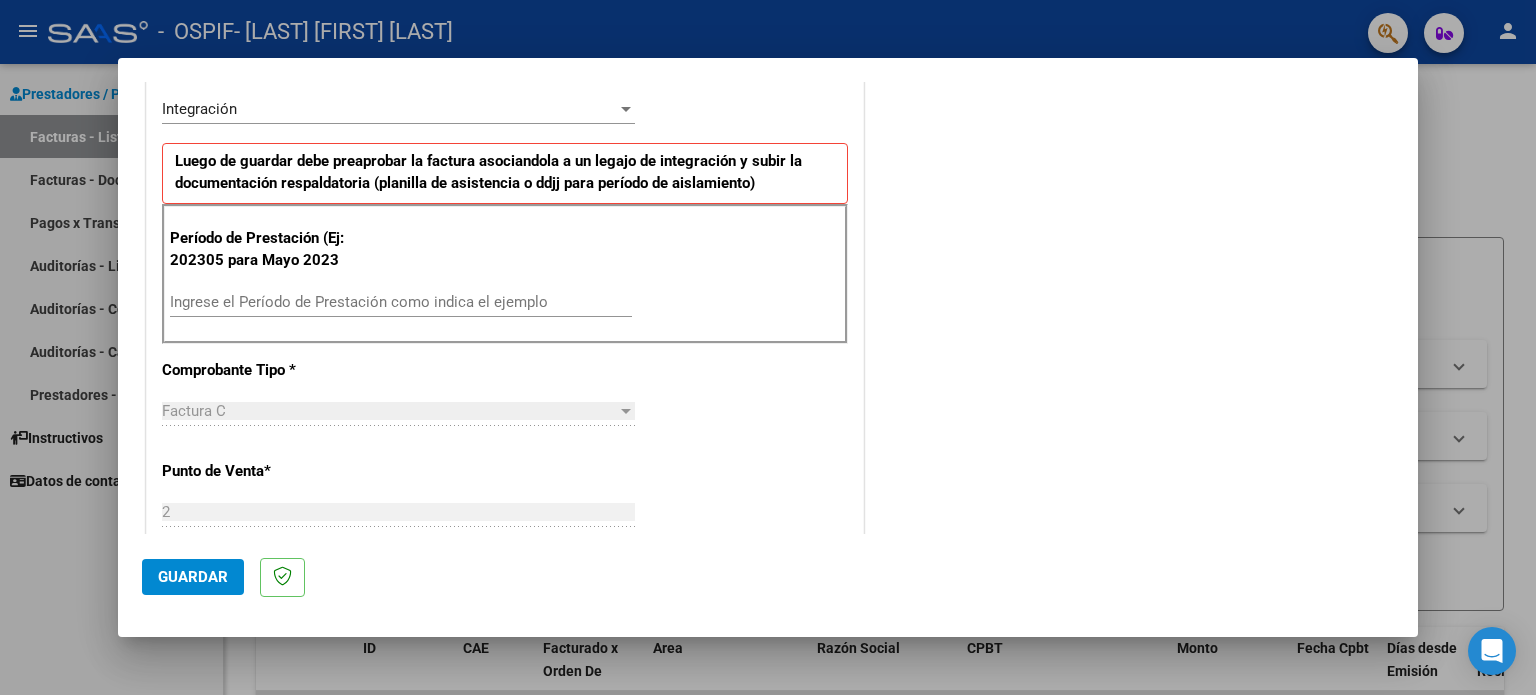 click on "Ingrese el Período de Prestación como indica el ejemplo" at bounding box center (401, 302) 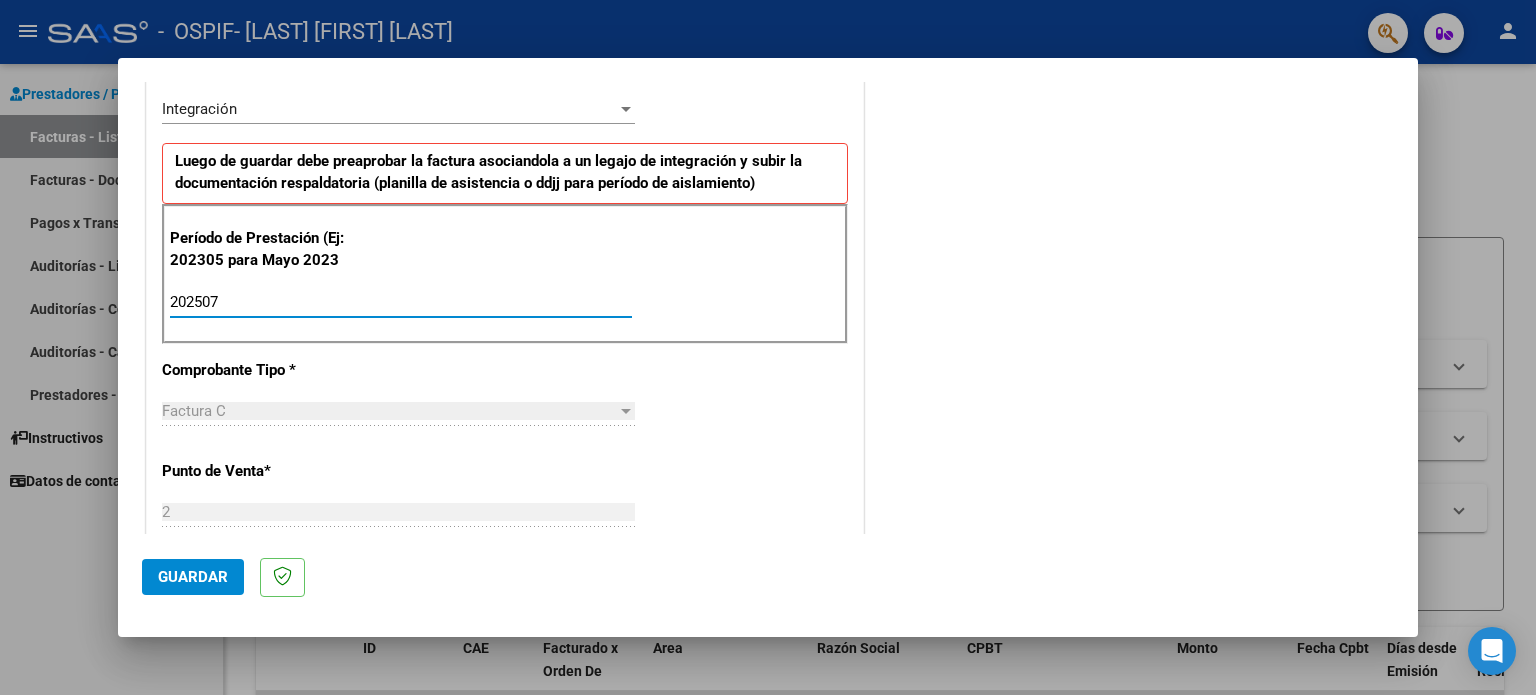 type on "202507" 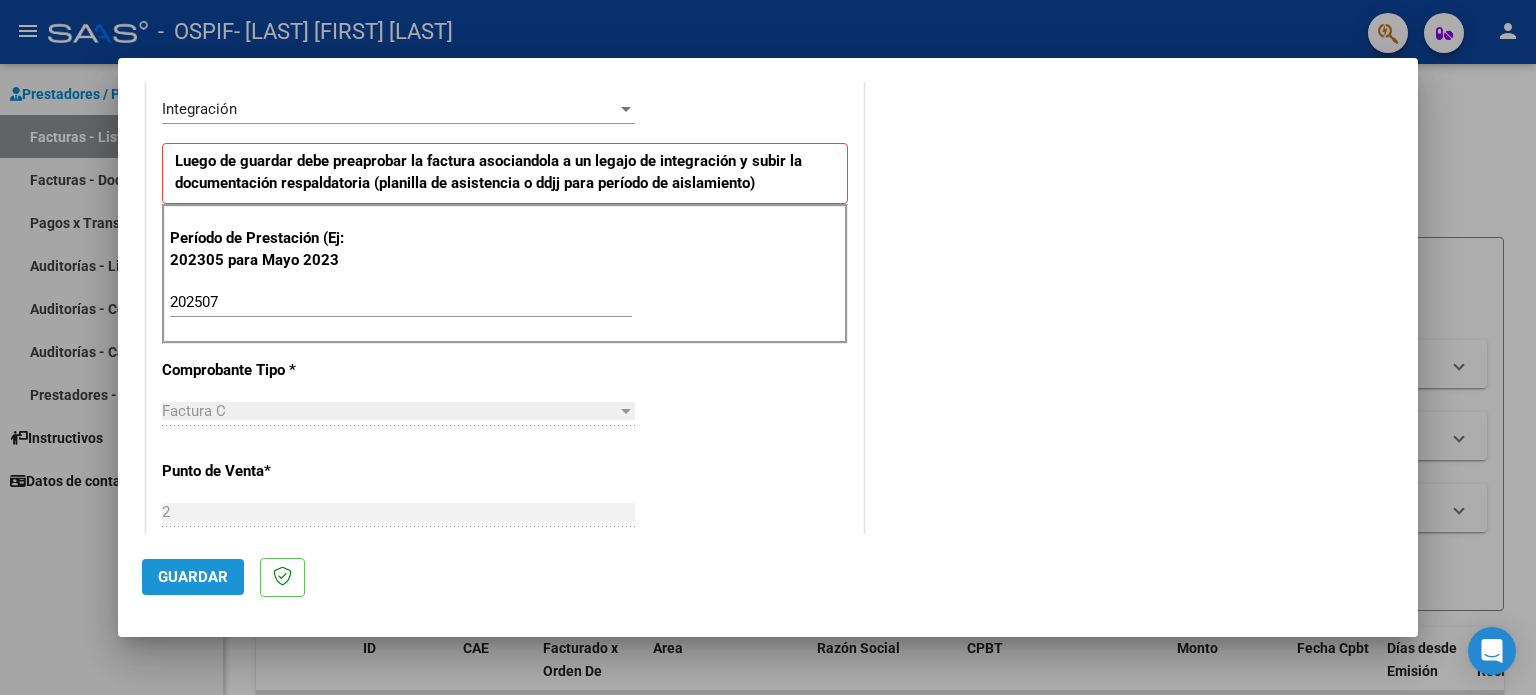 click on "Guardar" 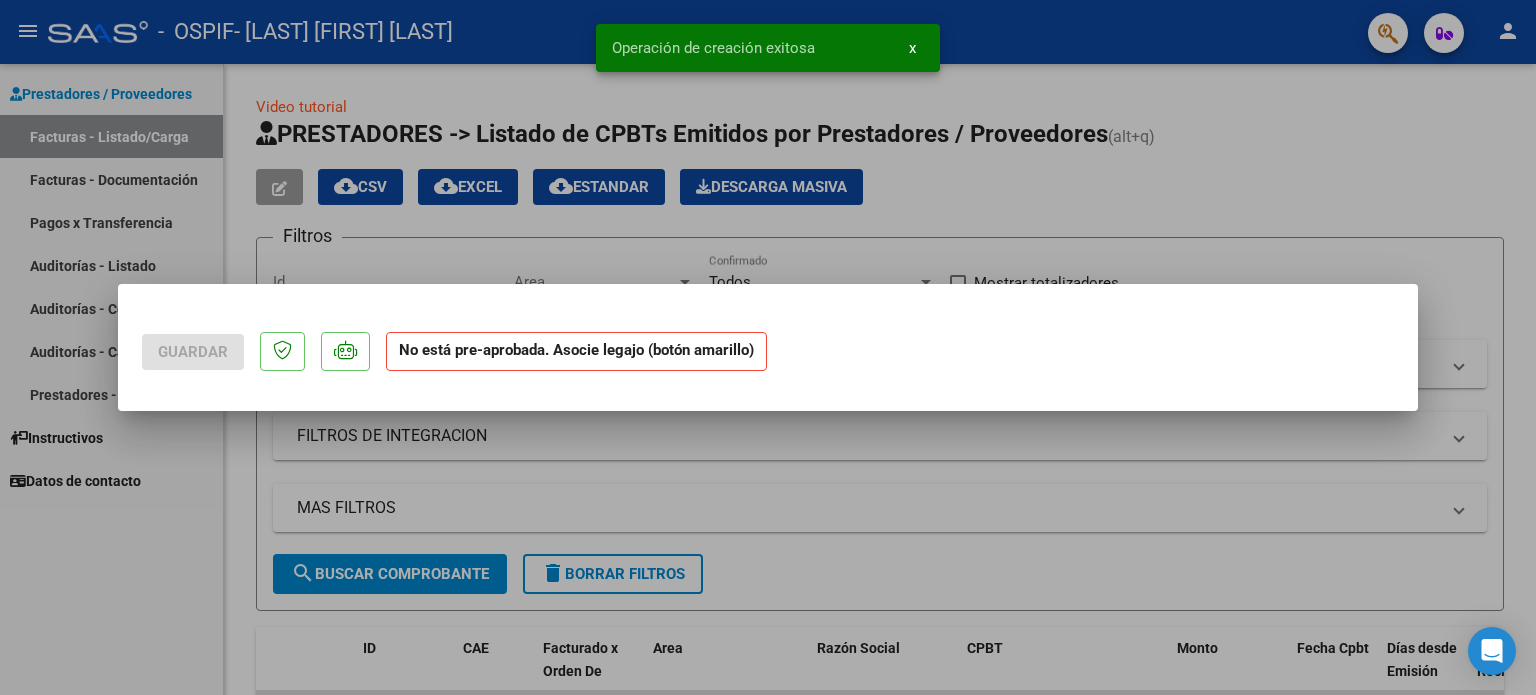 scroll, scrollTop: 0, scrollLeft: 0, axis: both 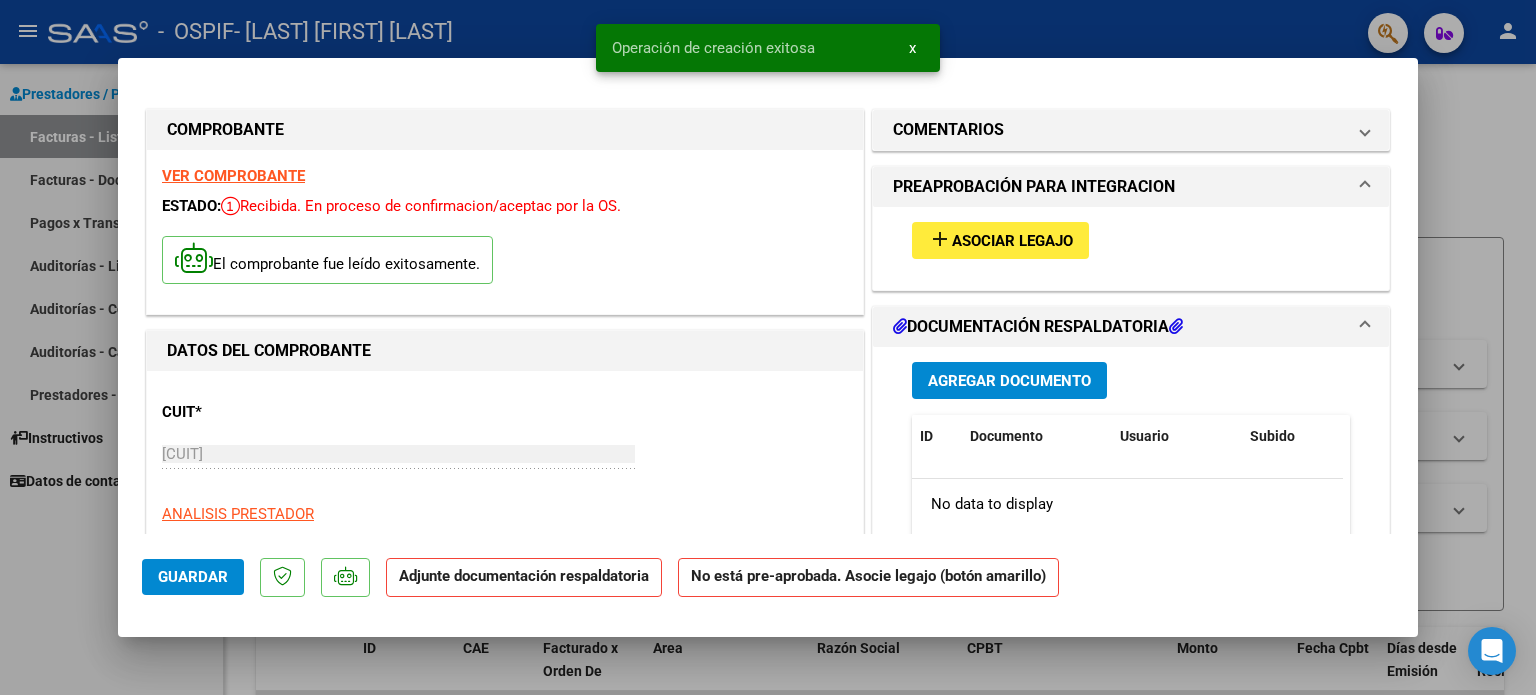 click on "Agregar Documento" at bounding box center [1009, 380] 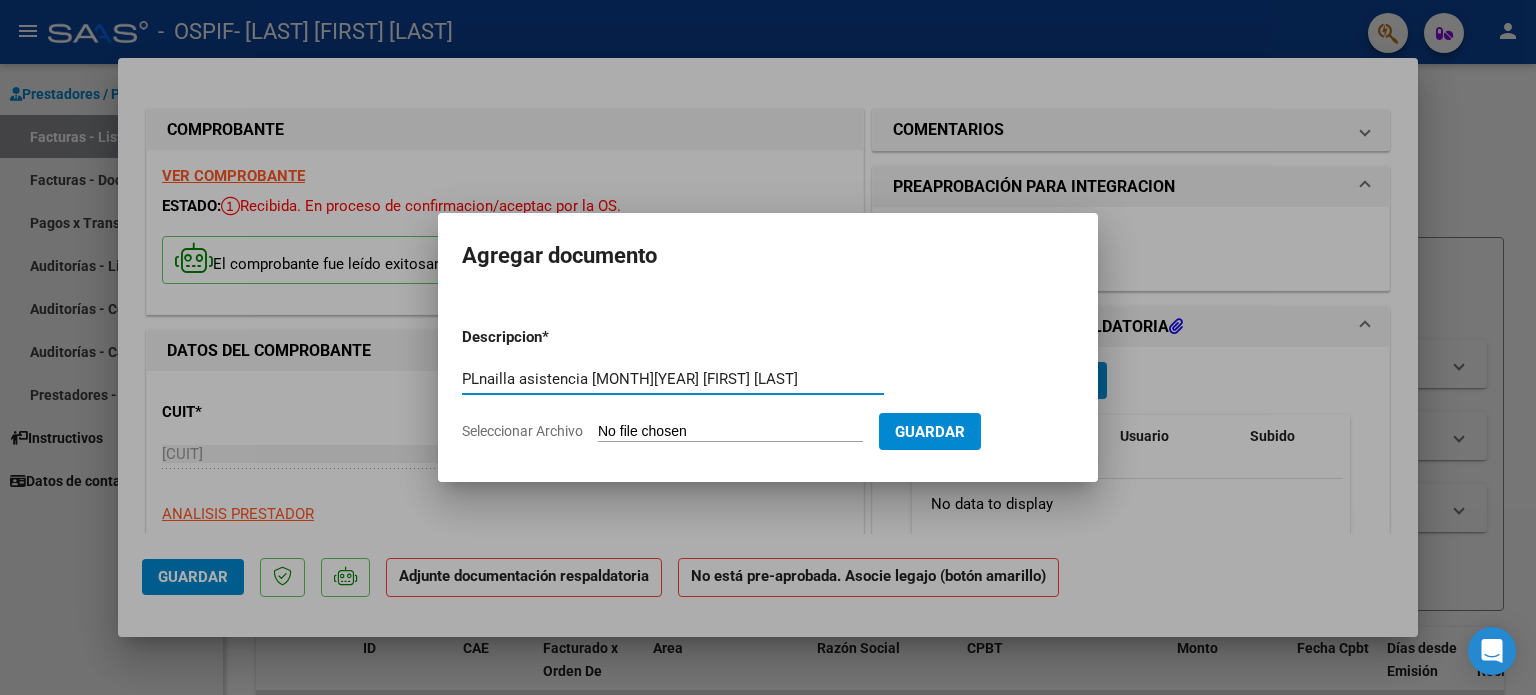 click on "PLnailla asistencia [MONTH][YEAR] [FIRST] [LAST]" at bounding box center [673, 379] 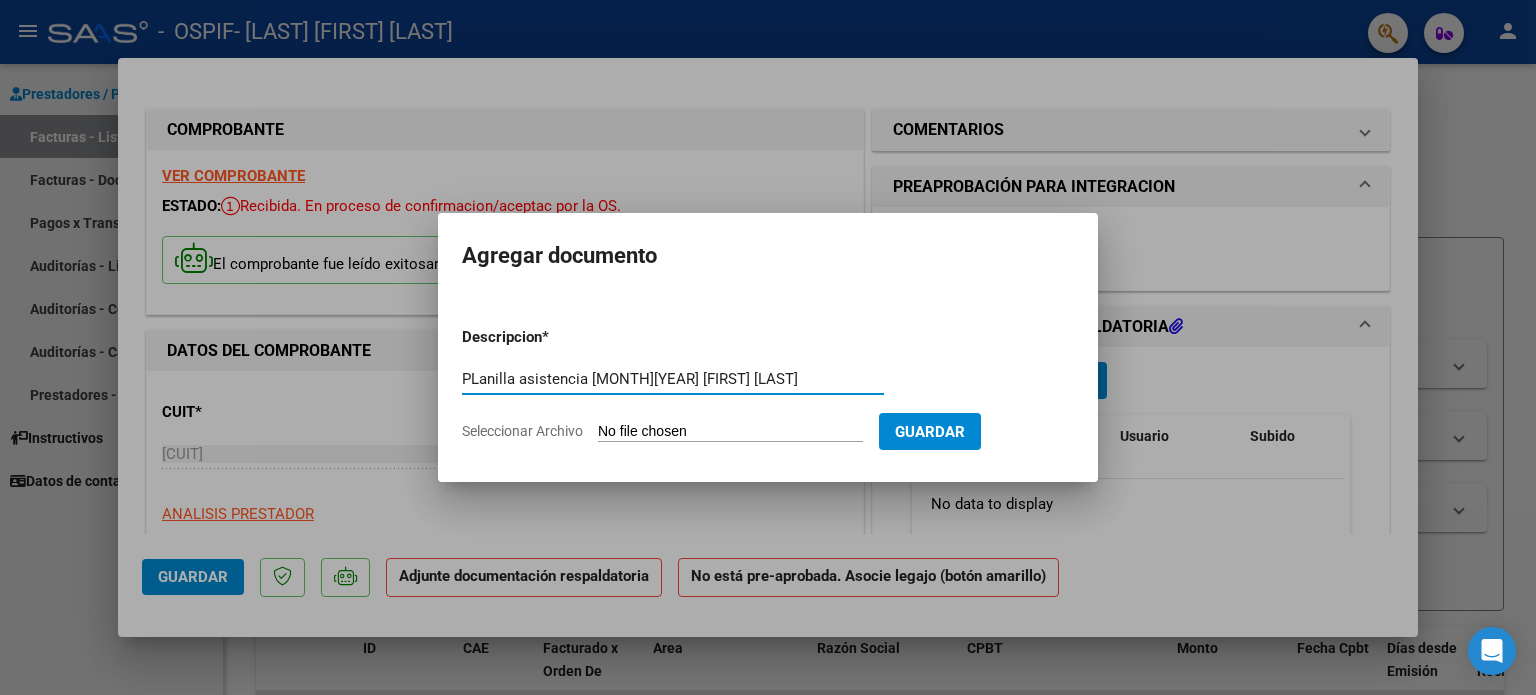 type on "PLanilla asistencia [MONTH][YEAR] [FIRST] [LAST]" 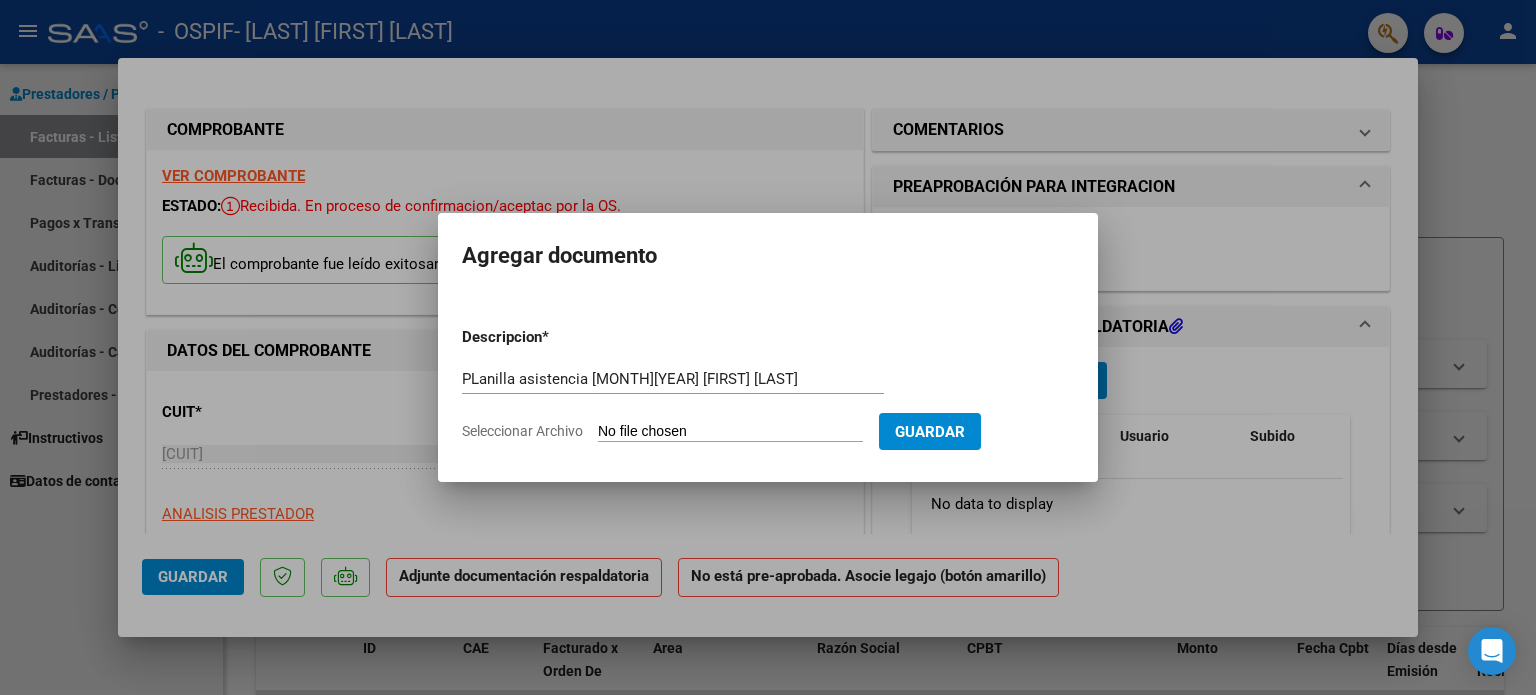 type on "C:\fakepath\[FILENAME][FIRST] [LAST] [MONTH][YEAR].pdf" 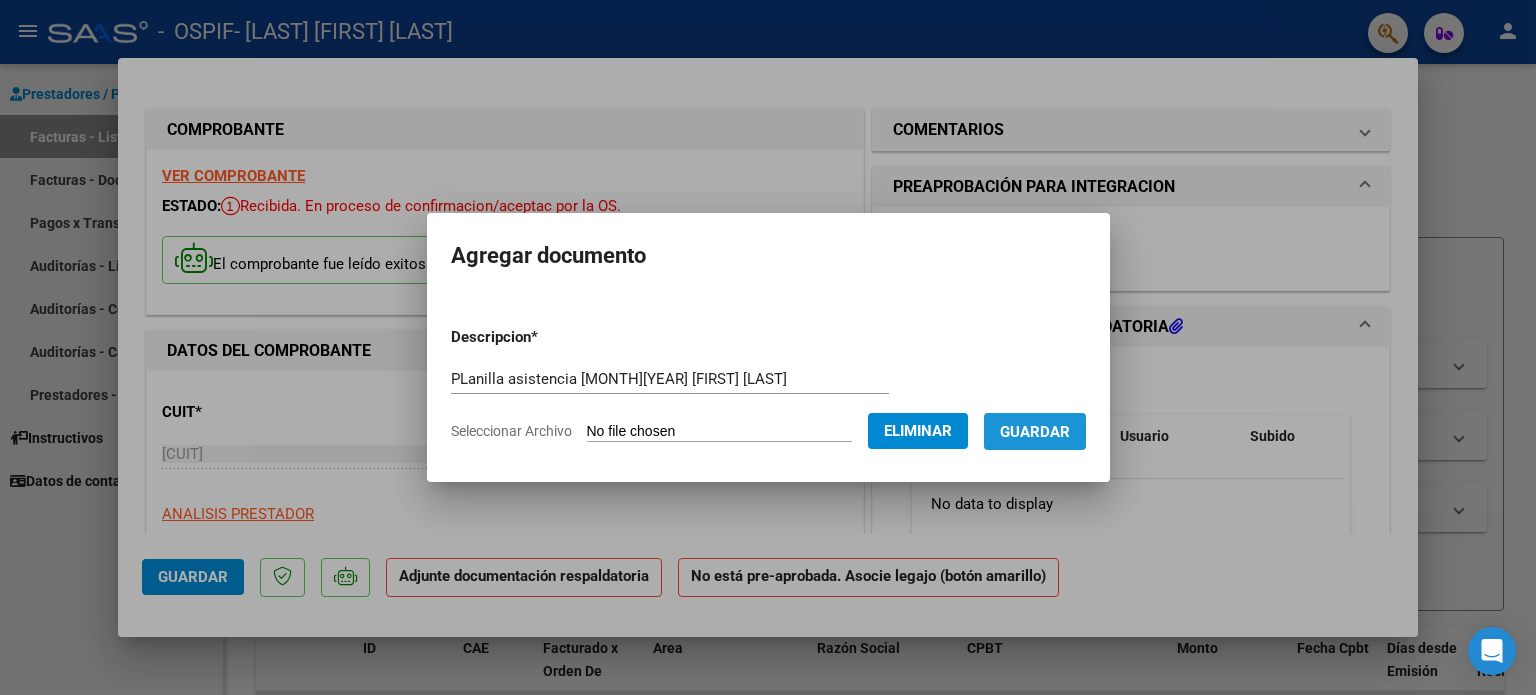 click on "Guardar" at bounding box center [1035, 432] 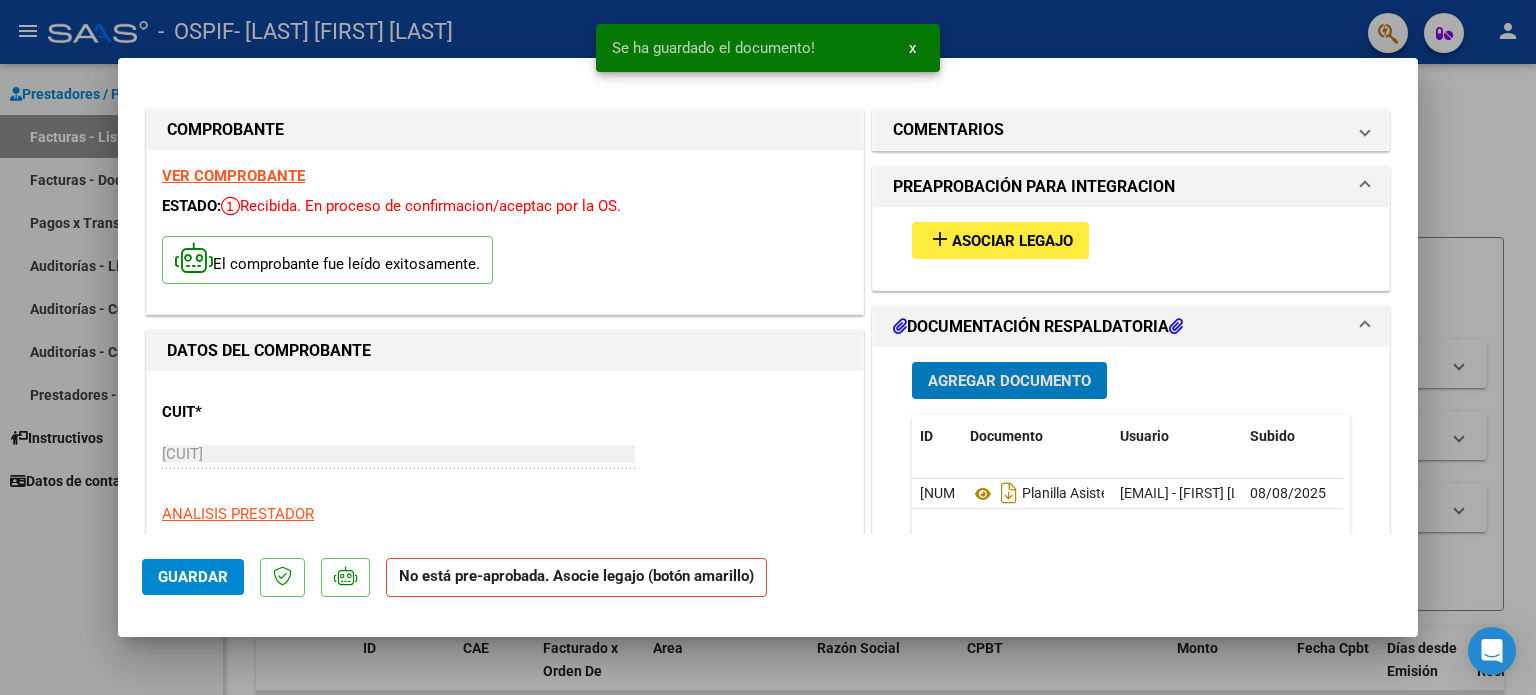 click on "add Asociar Legajo" at bounding box center (1000, 240) 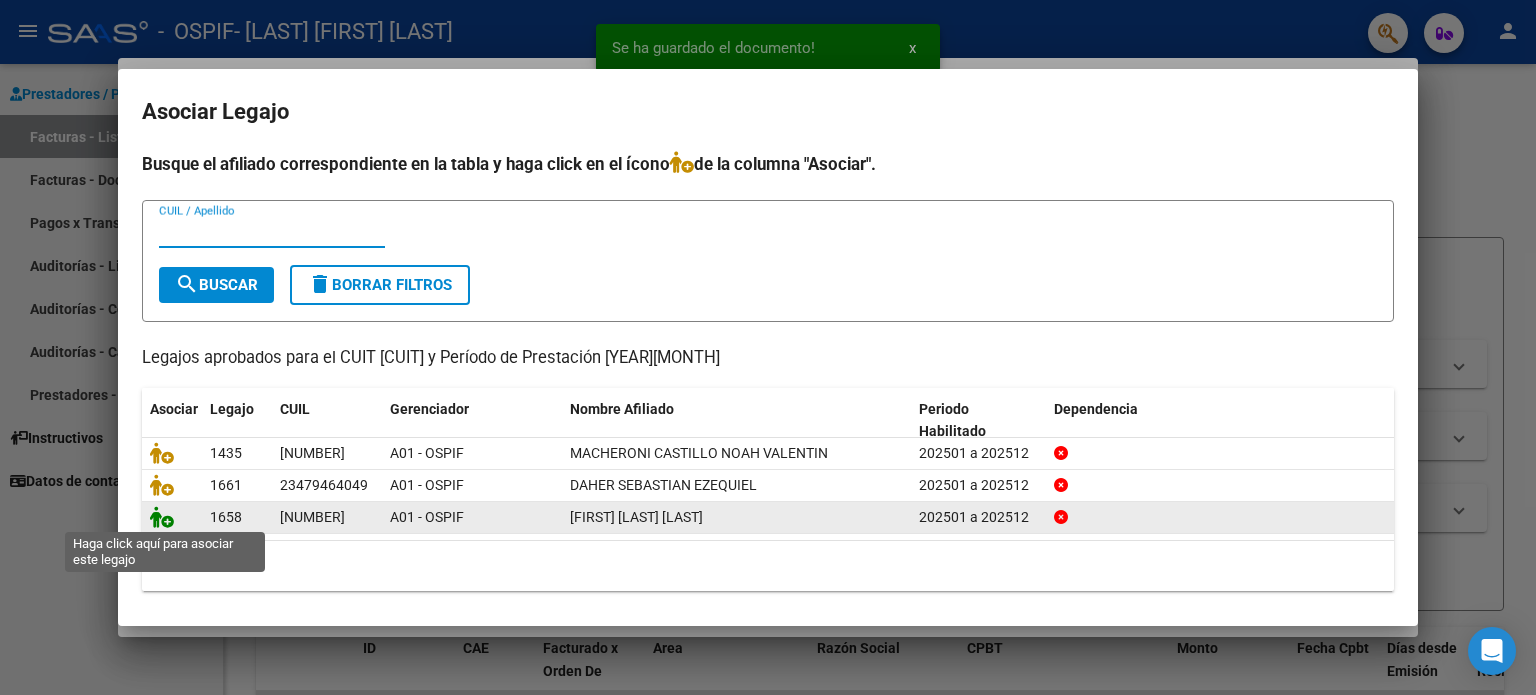 click 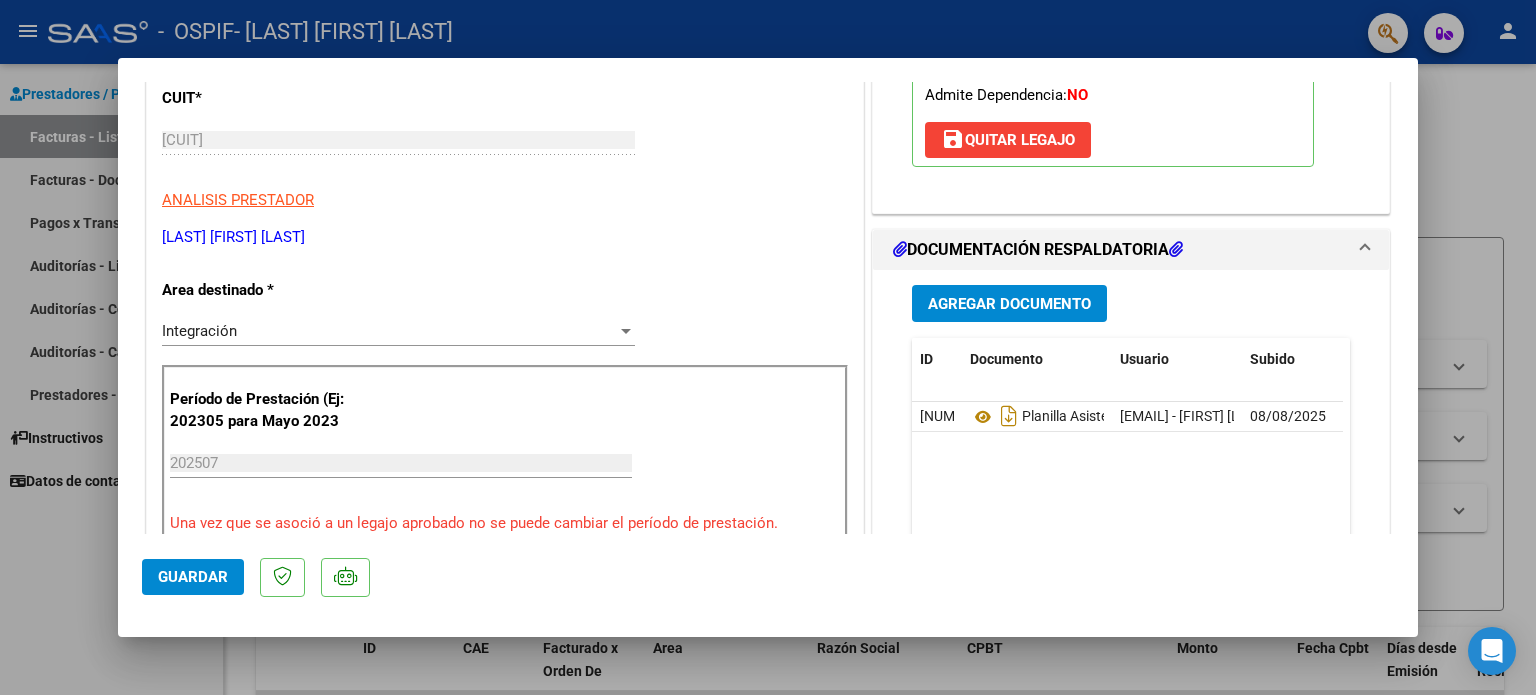 scroll, scrollTop: 428, scrollLeft: 0, axis: vertical 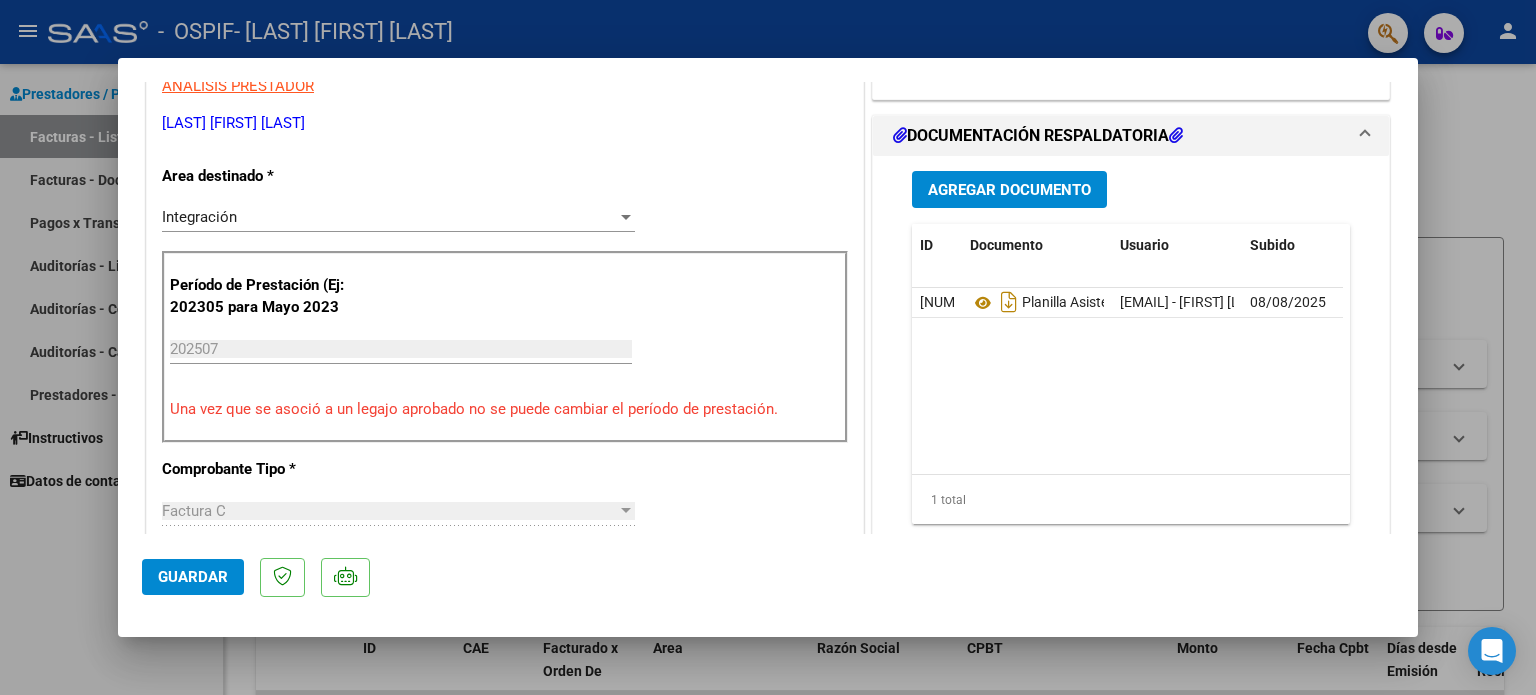 click on "Guardar" 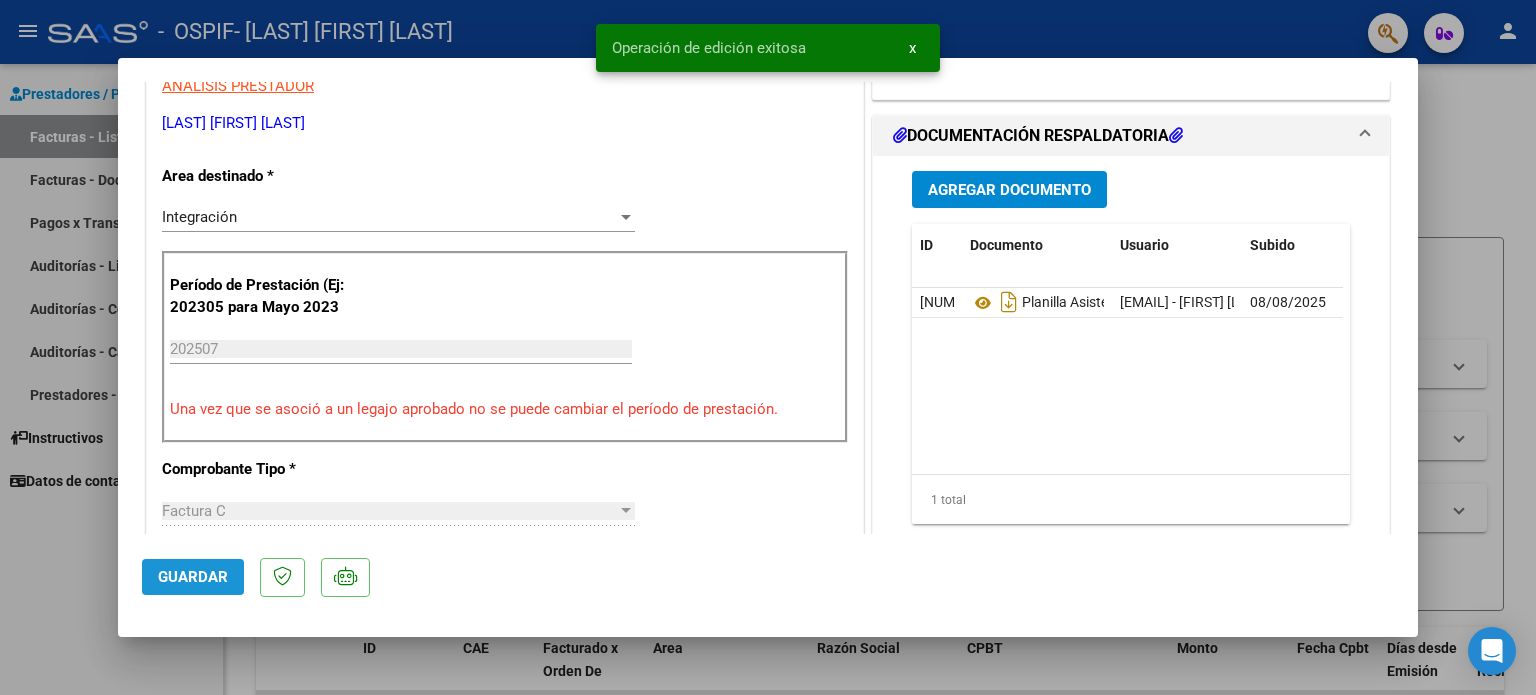 click on "Guardar" 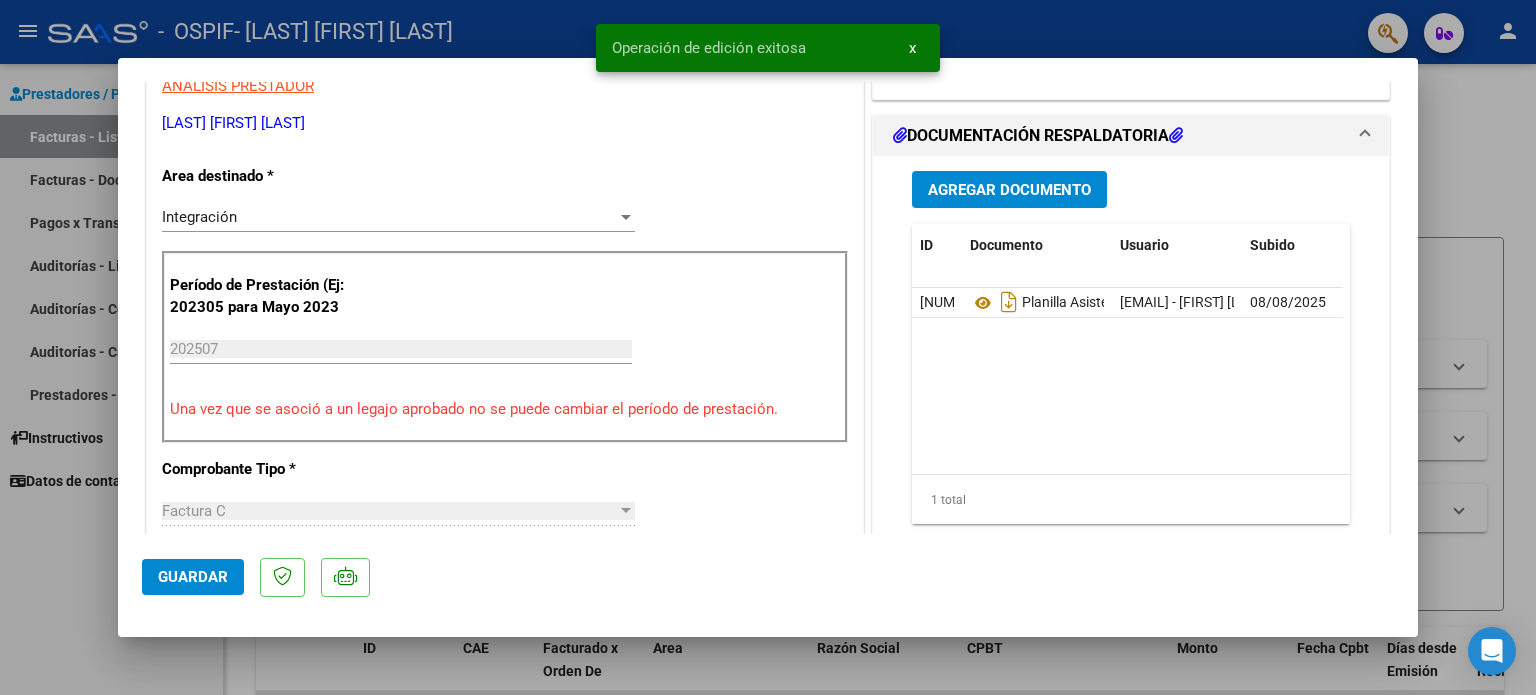 click at bounding box center [768, 347] 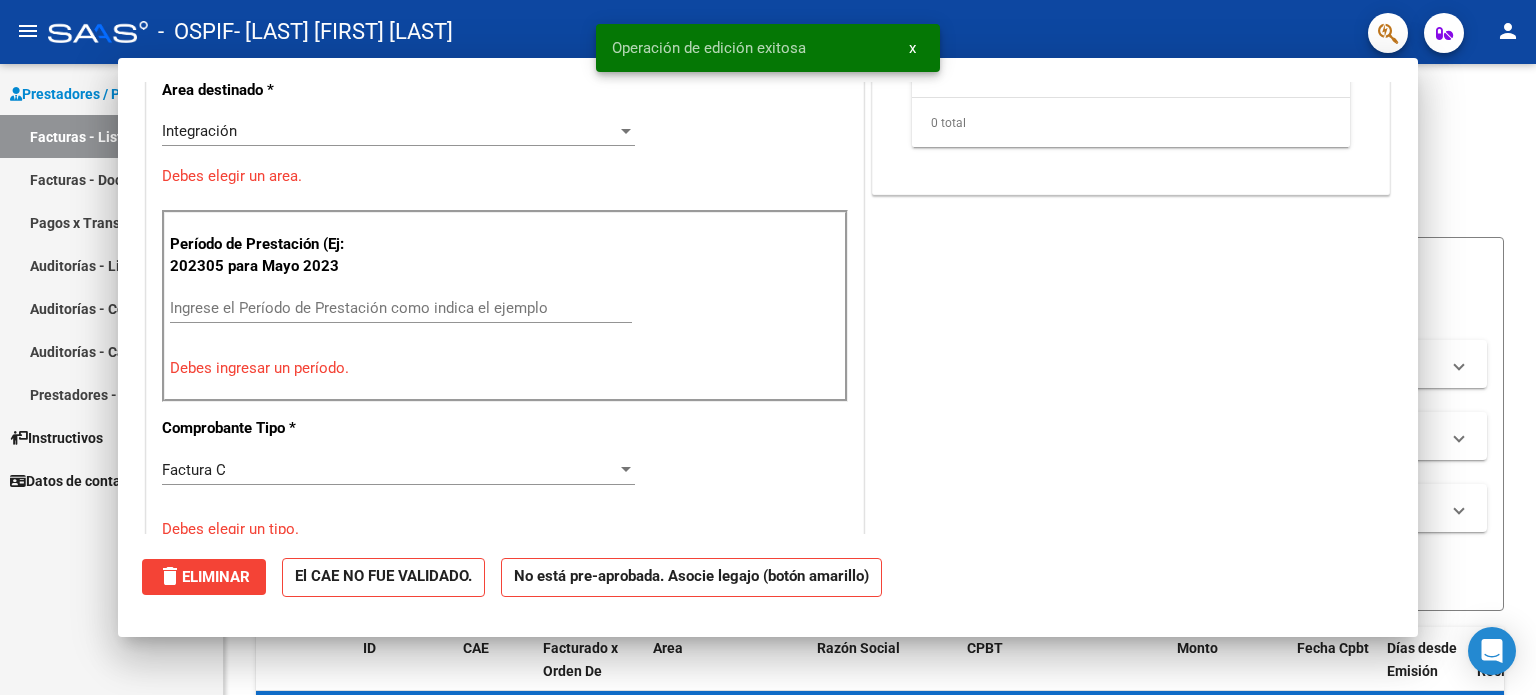 scroll, scrollTop: 341, scrollLeft: 0, axis: vertical 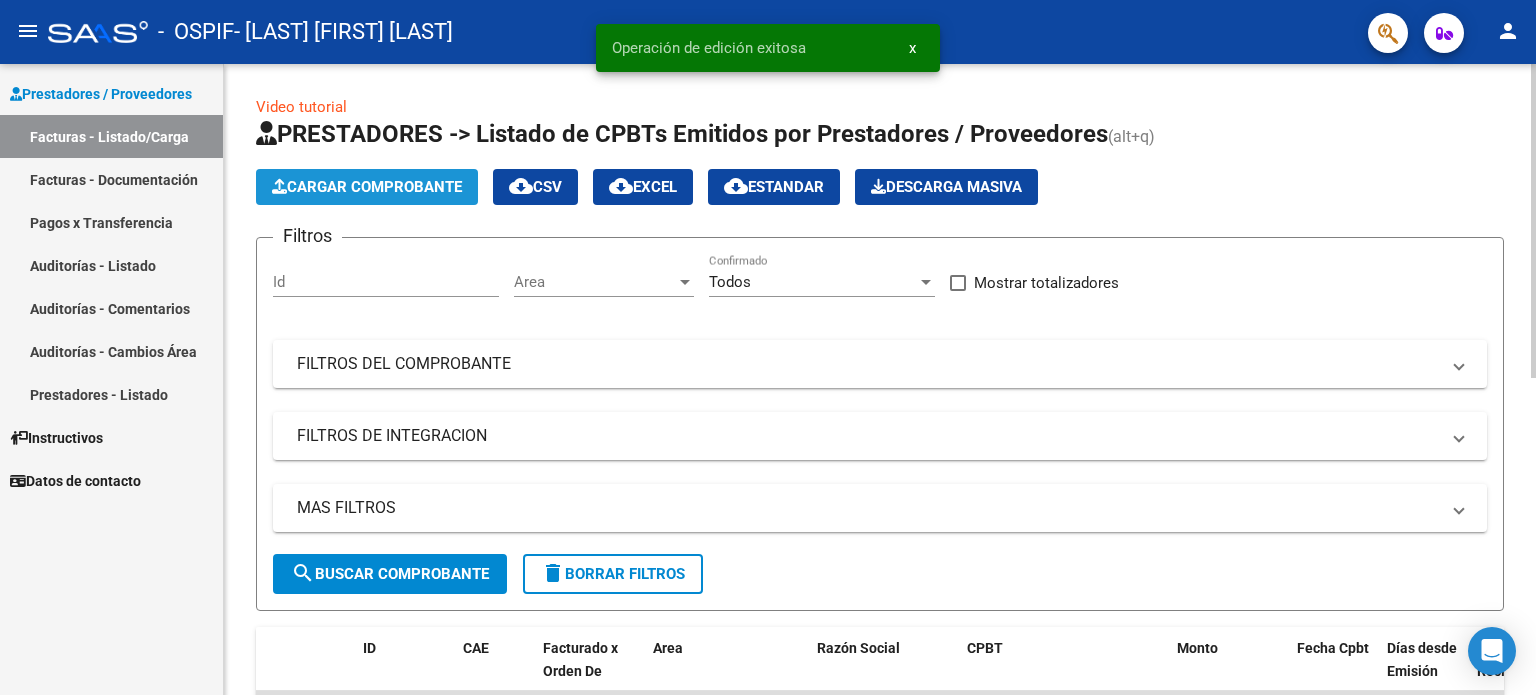 click on "Cargar Comprobante" 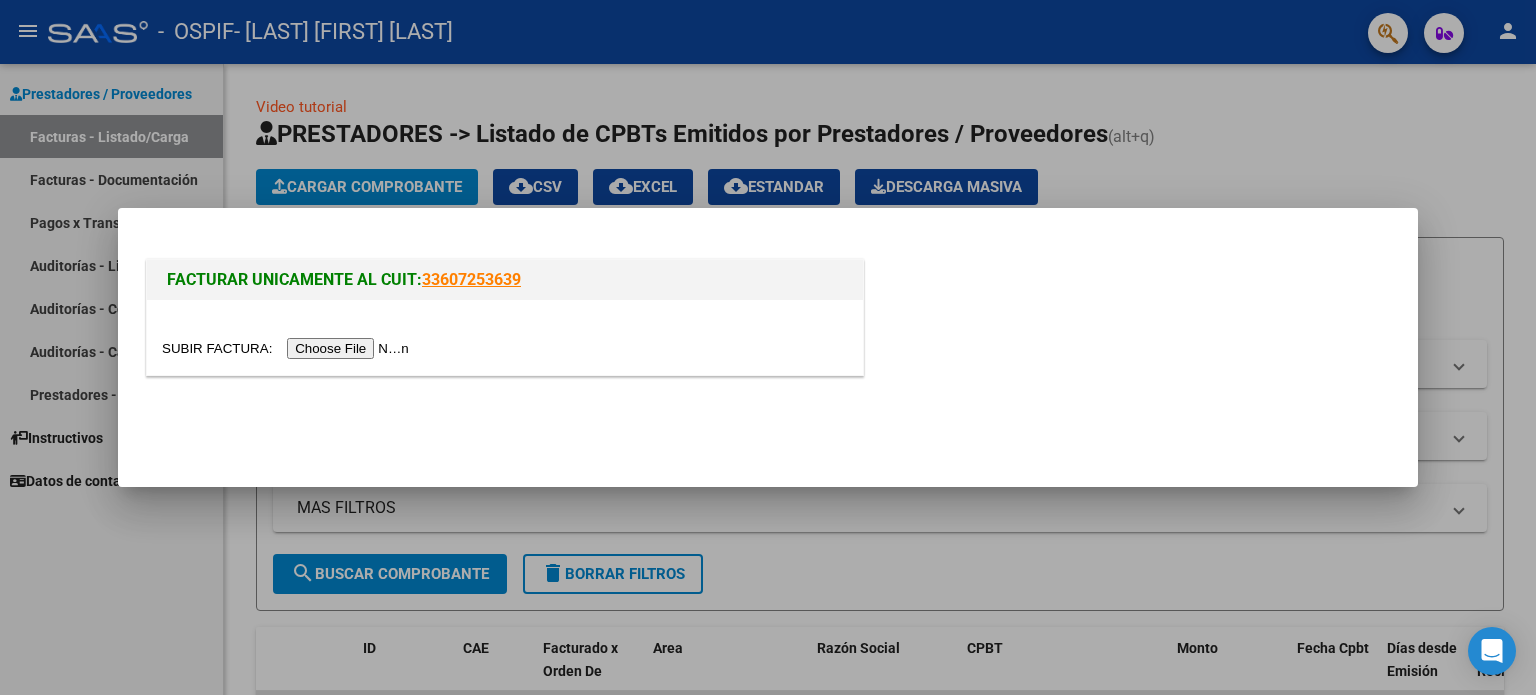 click at bounding box center [288, 348] 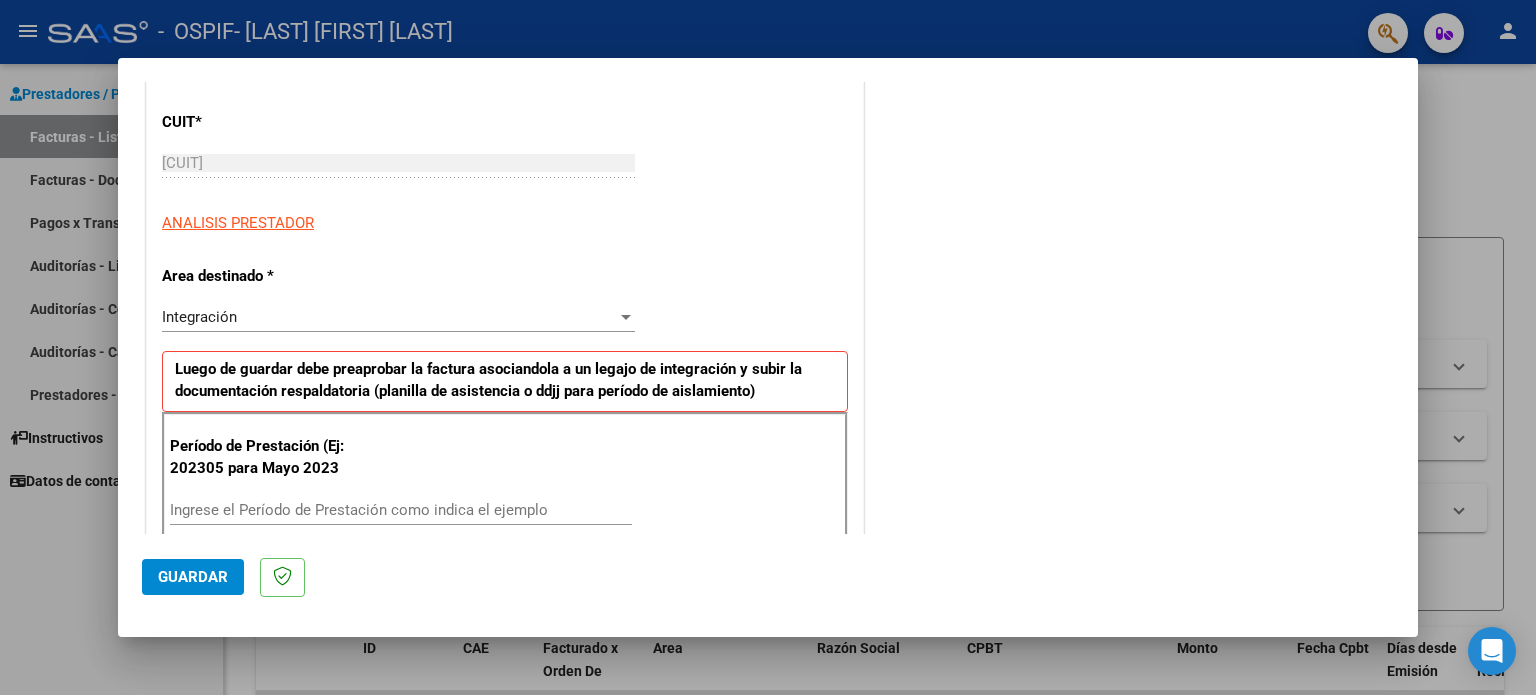 scroll, scrollTop: 256, scrollLeft: 0, axis: vertical 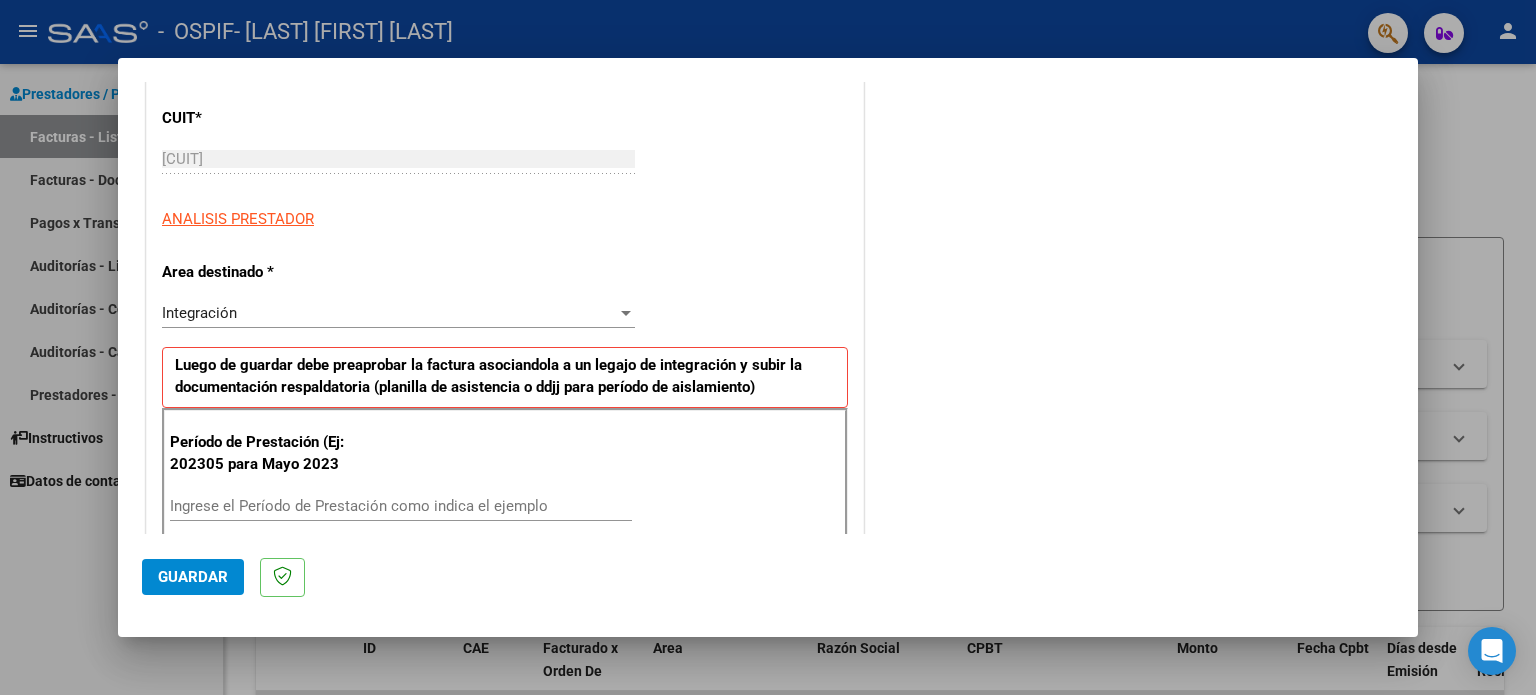 click on "Ingrese el Período de Prestación como indica el ejemplo" at bounding box center [401, 506] 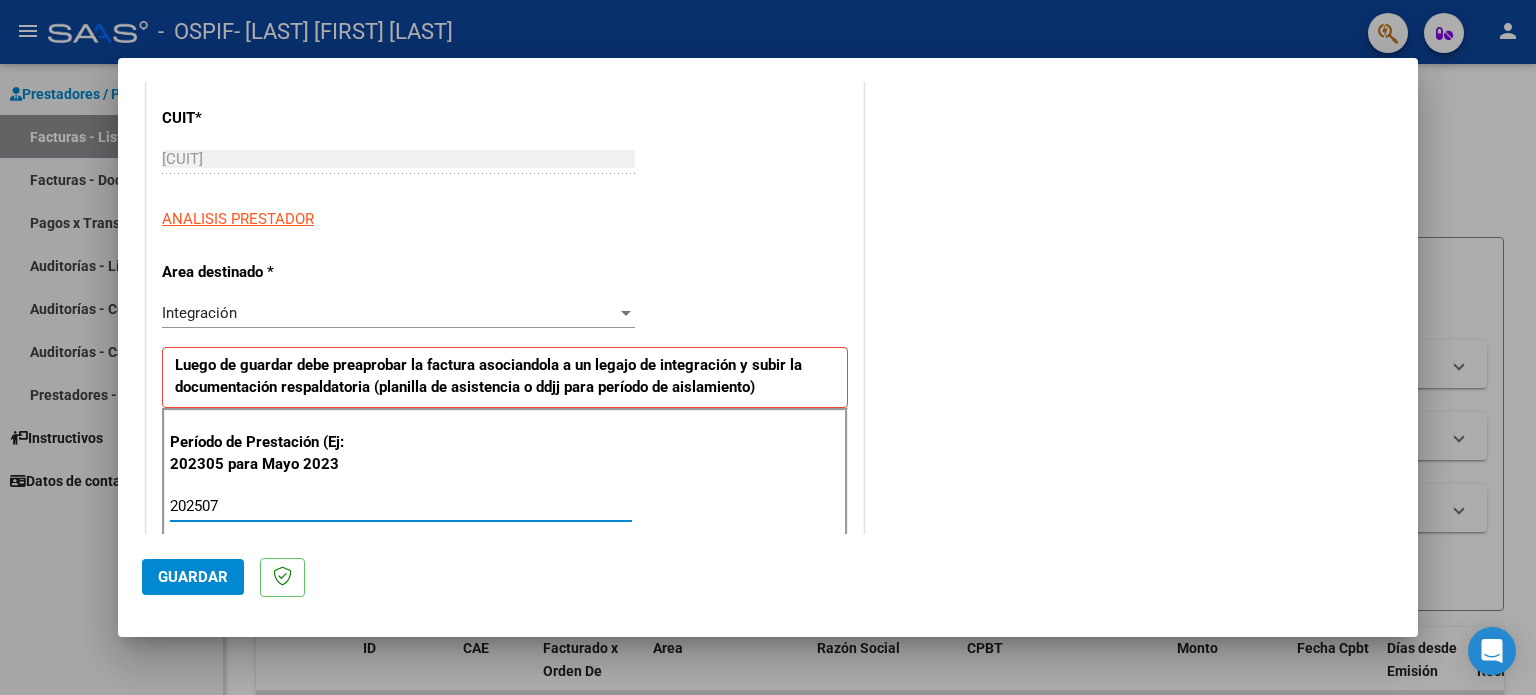 type on "202507" 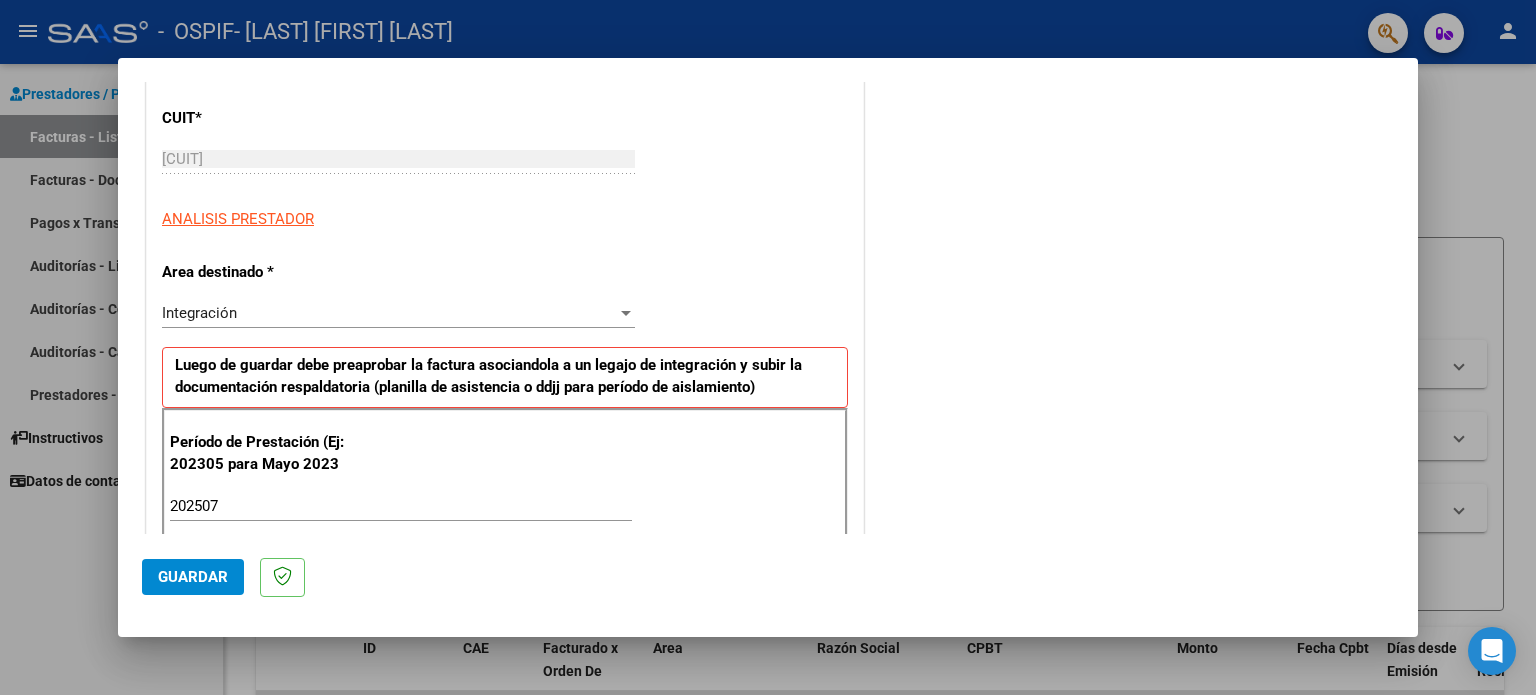 drag, startPoint x: 1400, startPoint y: 205, endPoint x: 1400, endPoint y: 284, distance: 79 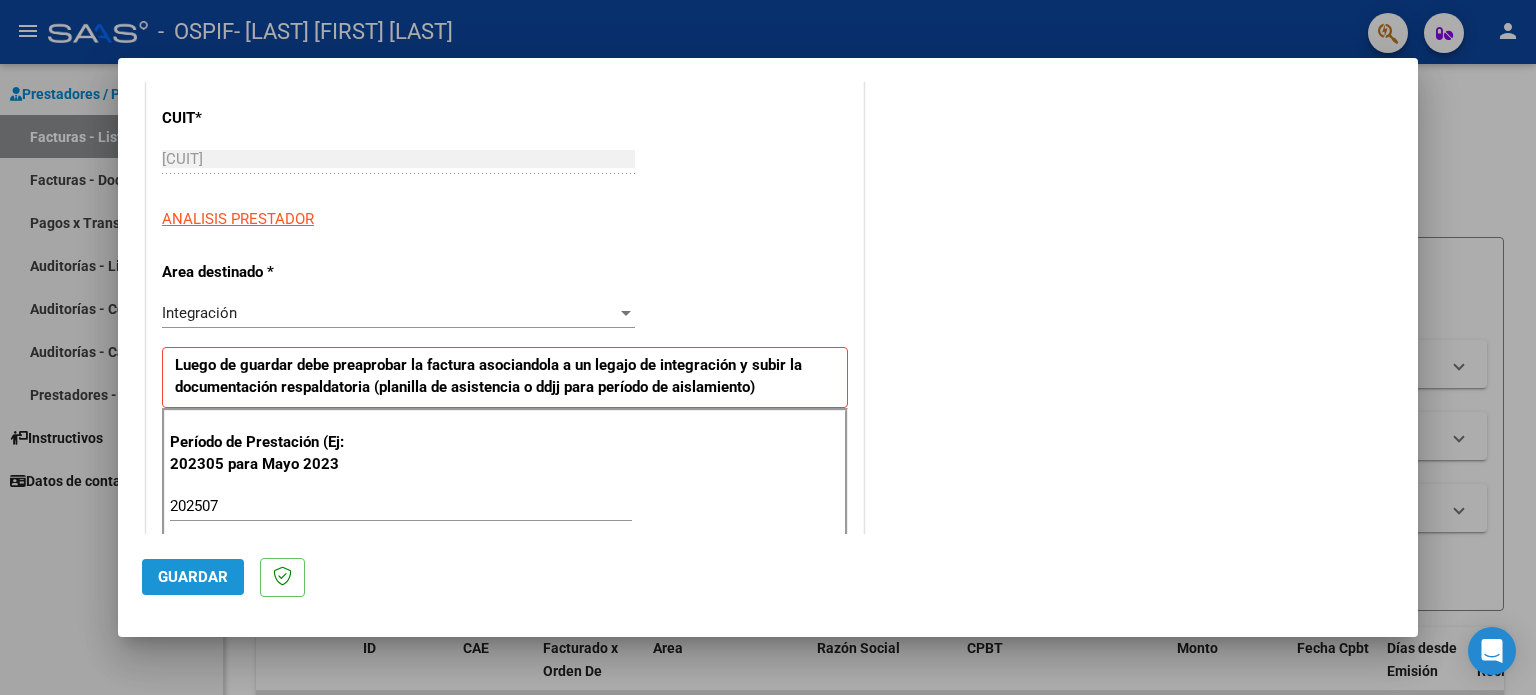 click on "Guardar" 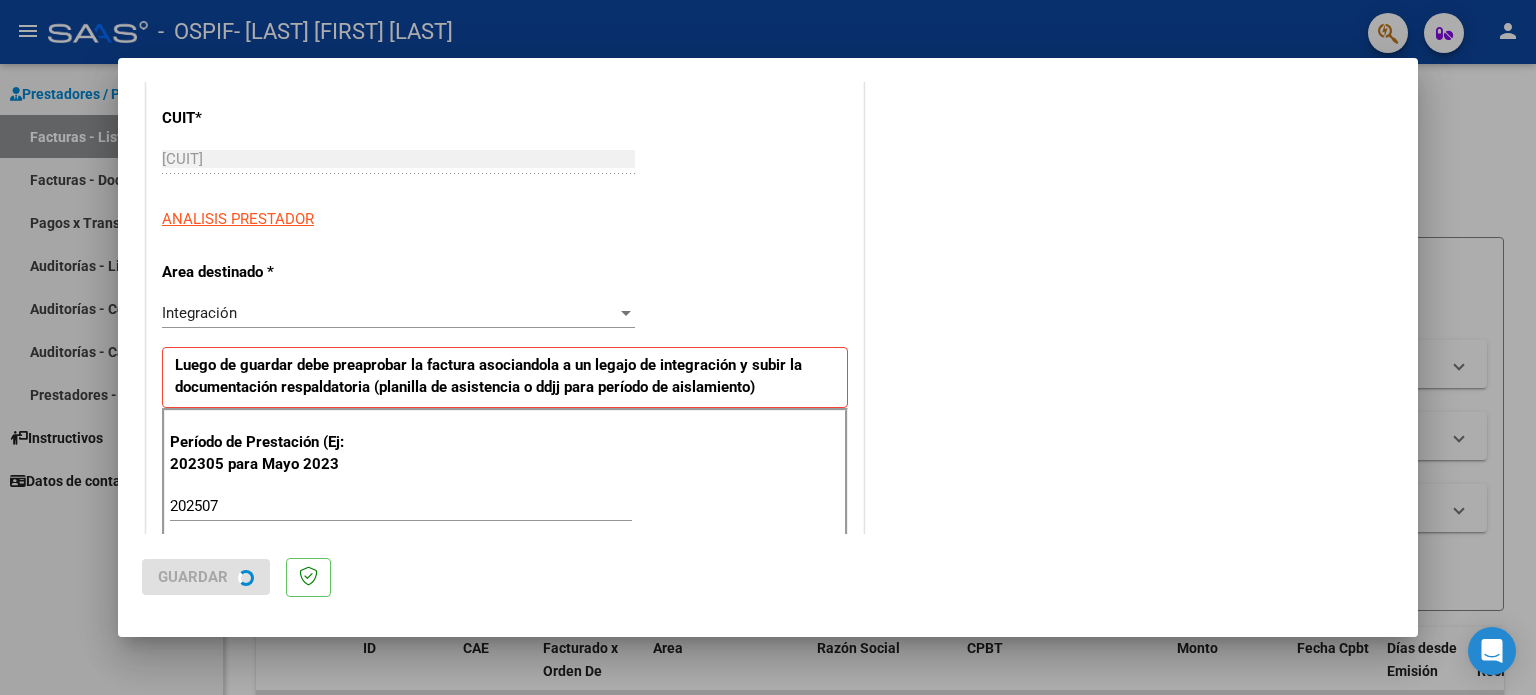 scroll, scrollTop: 0, scrollLeft: 0, axis: both 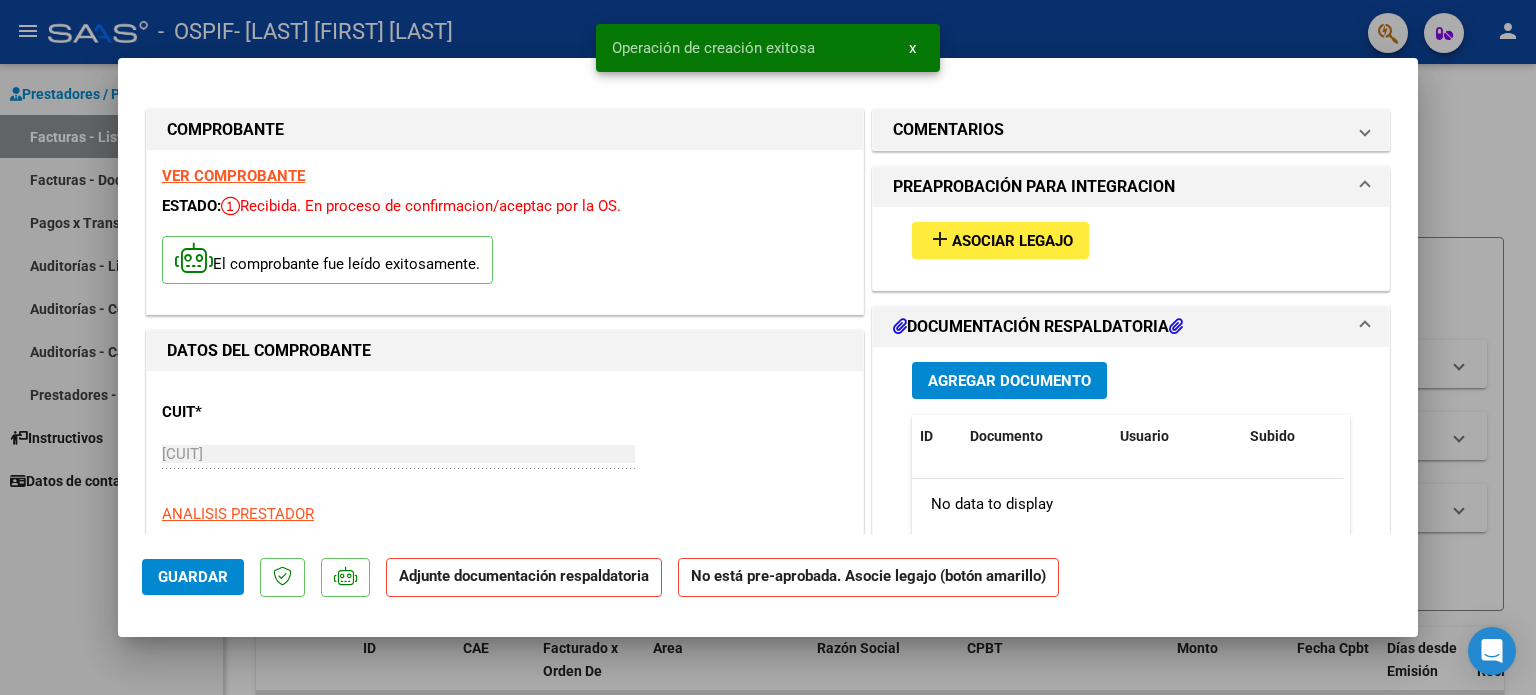 click on "Agregar Documento" at bounding box center (1009, 381) 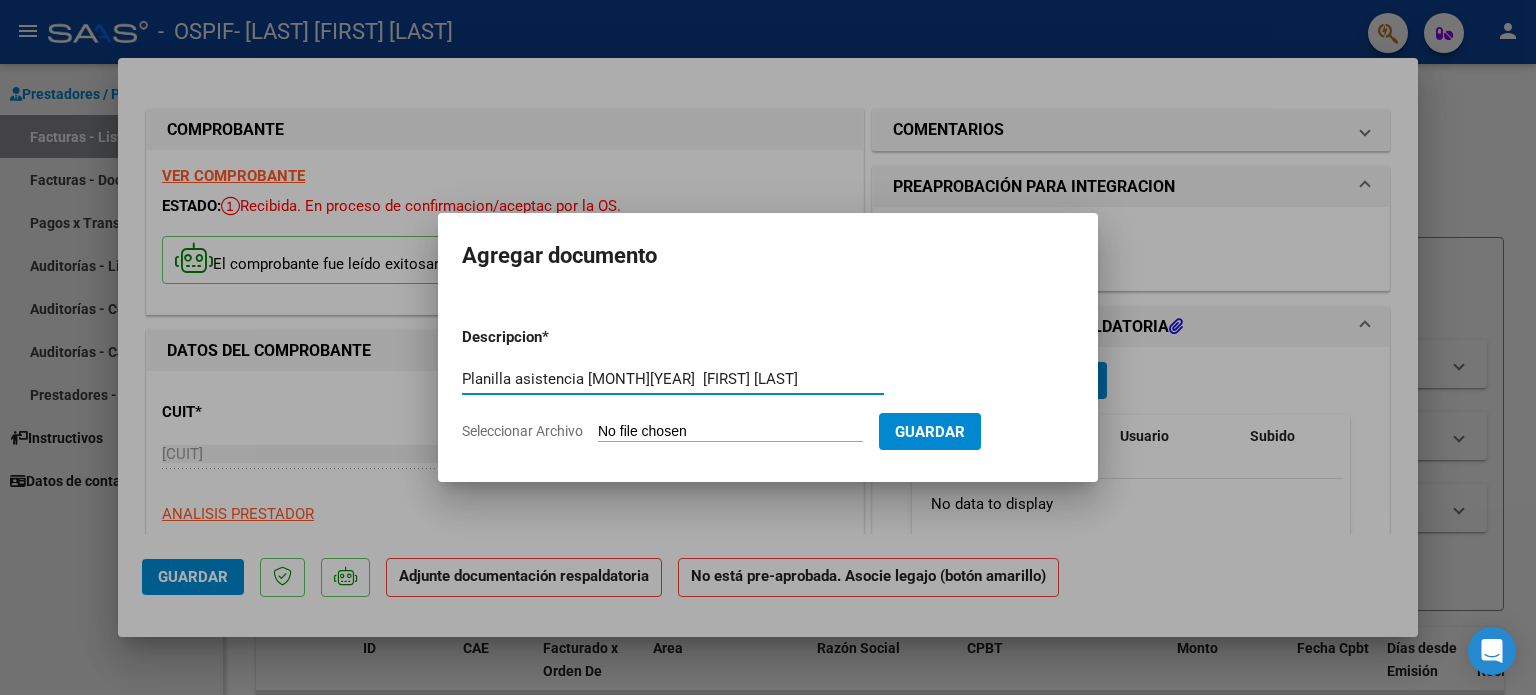 type on "Planilla asistencia [MONTH][YEAR]  [FIRST] [LAST]" 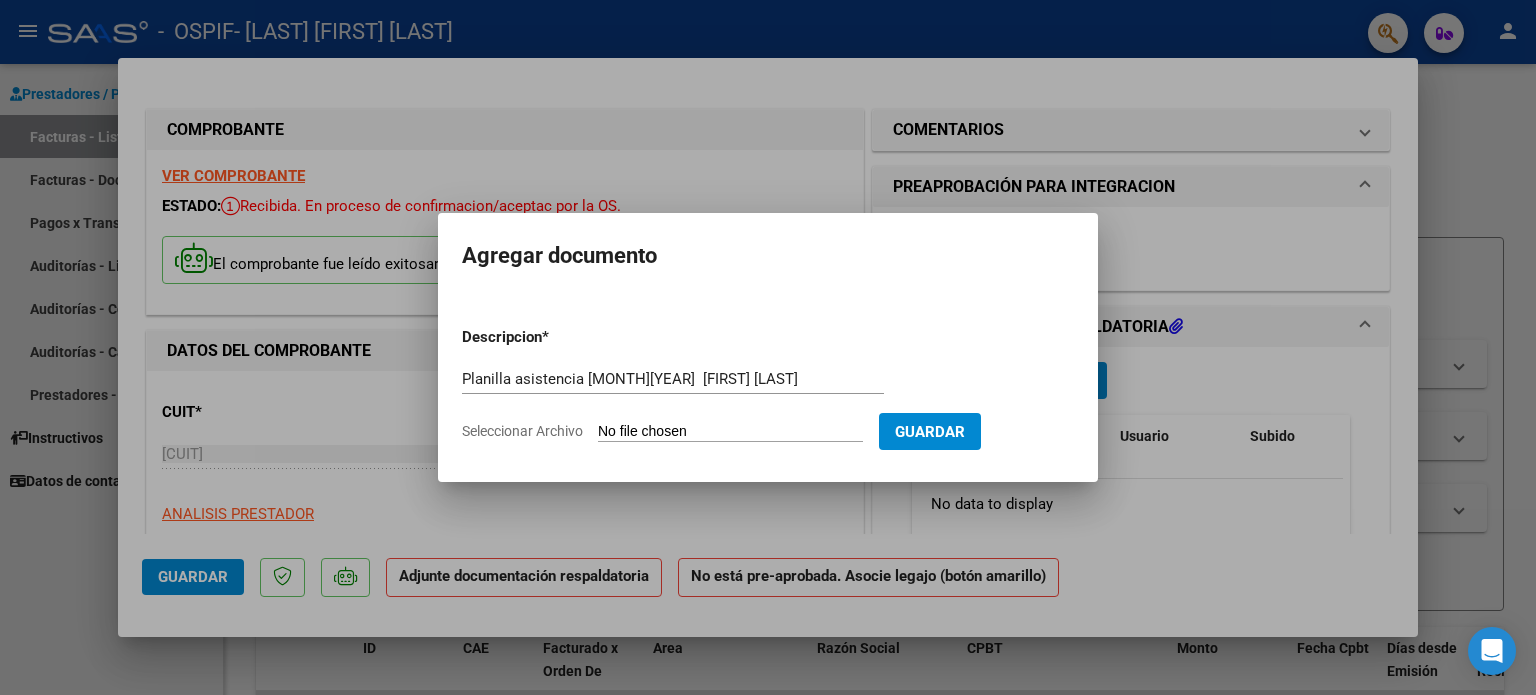 type on "C:\fakepath\[NAME] [MONTH][YEAR].pdf" 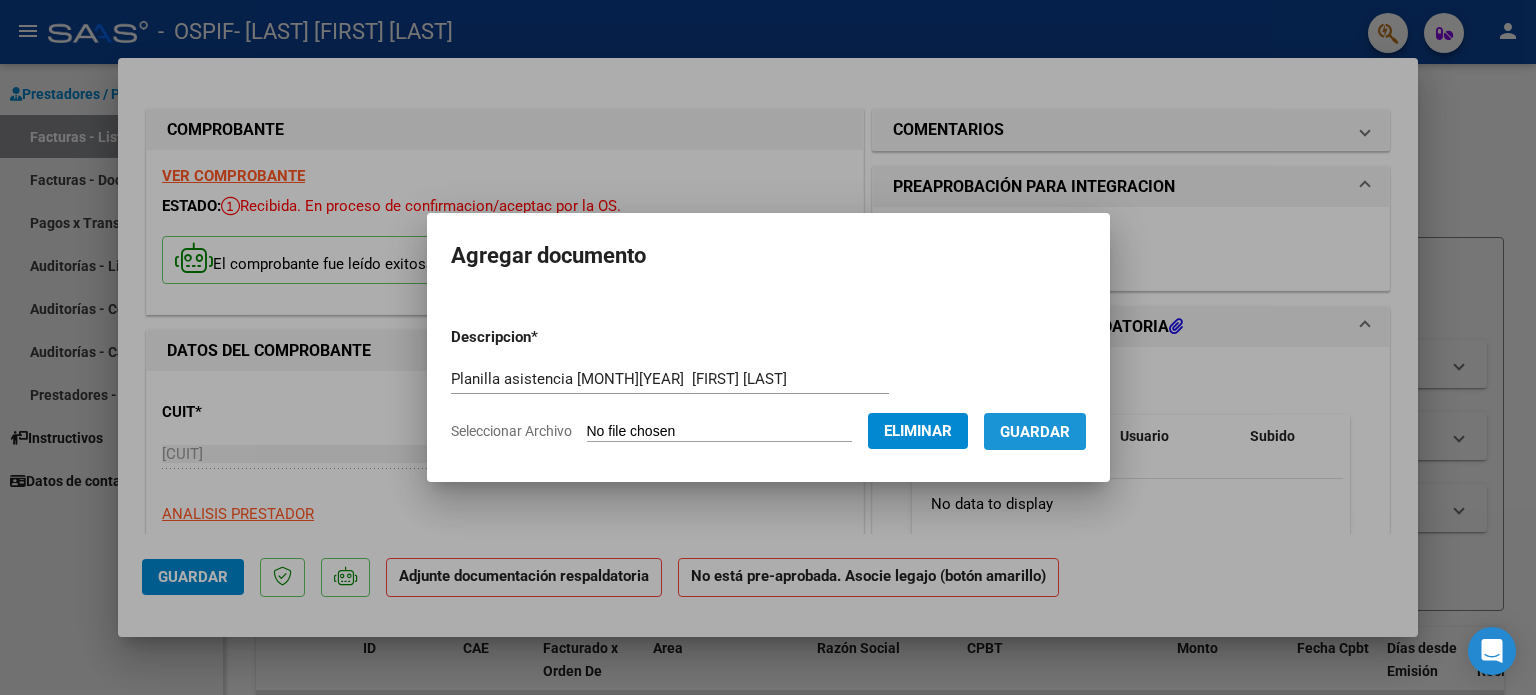 click on "Guardar" at bounding box center (1035, 432) 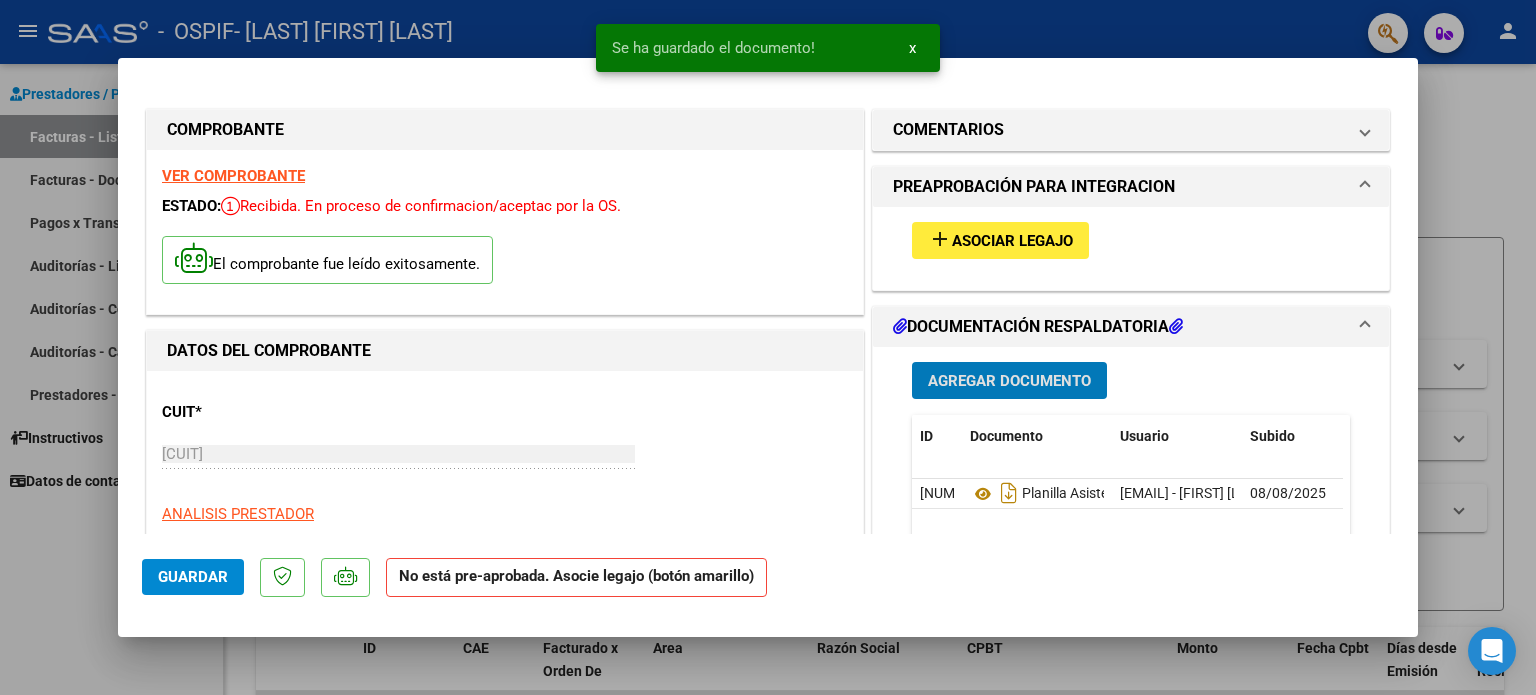 click on "Asociar Legajo" at bounding box center [1012, 241] 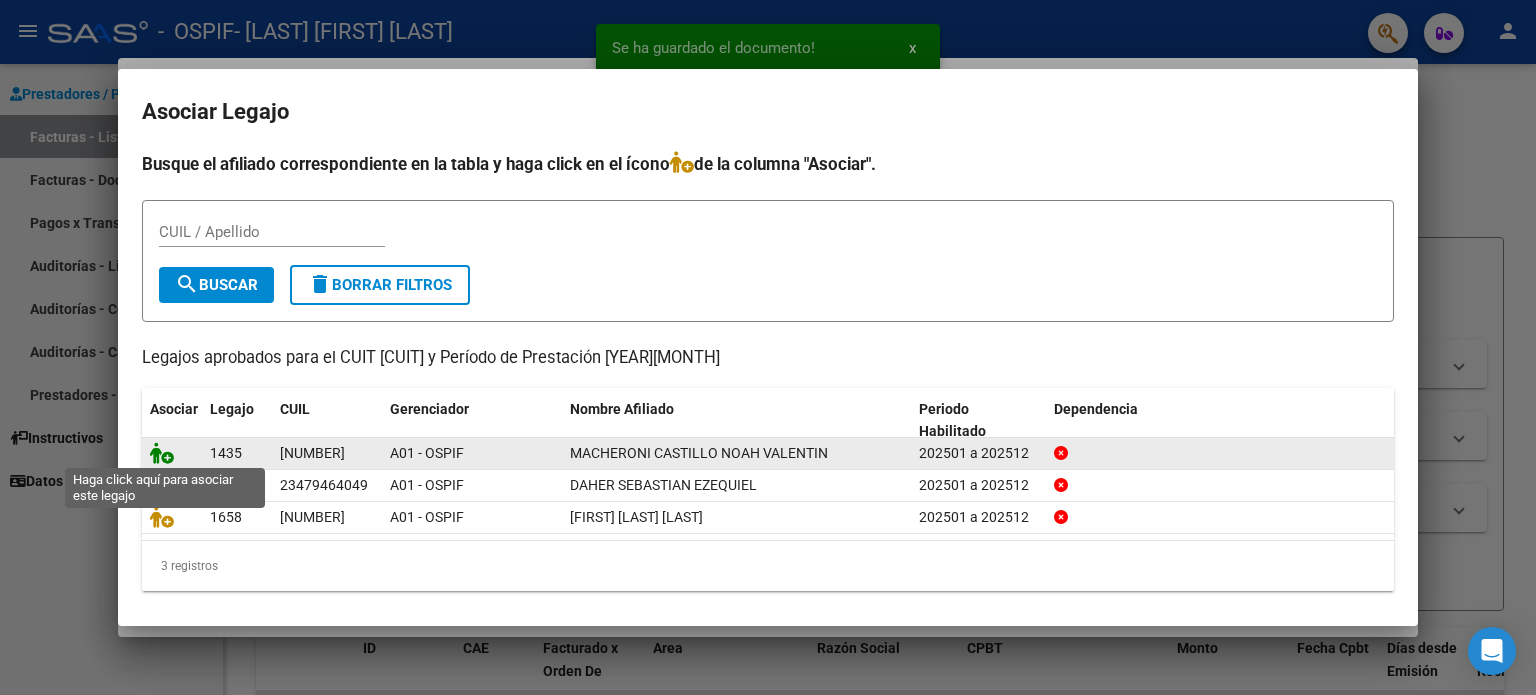 click 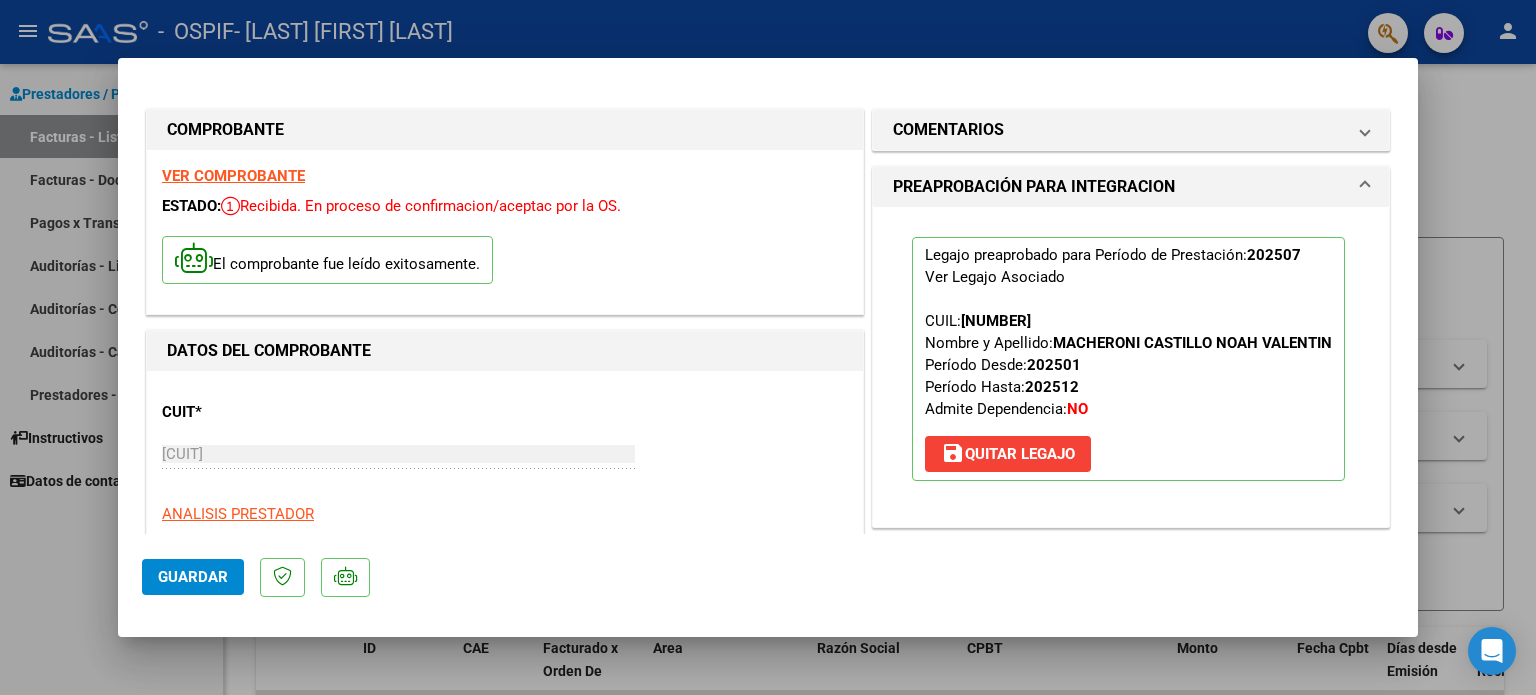 click on "Guardar" 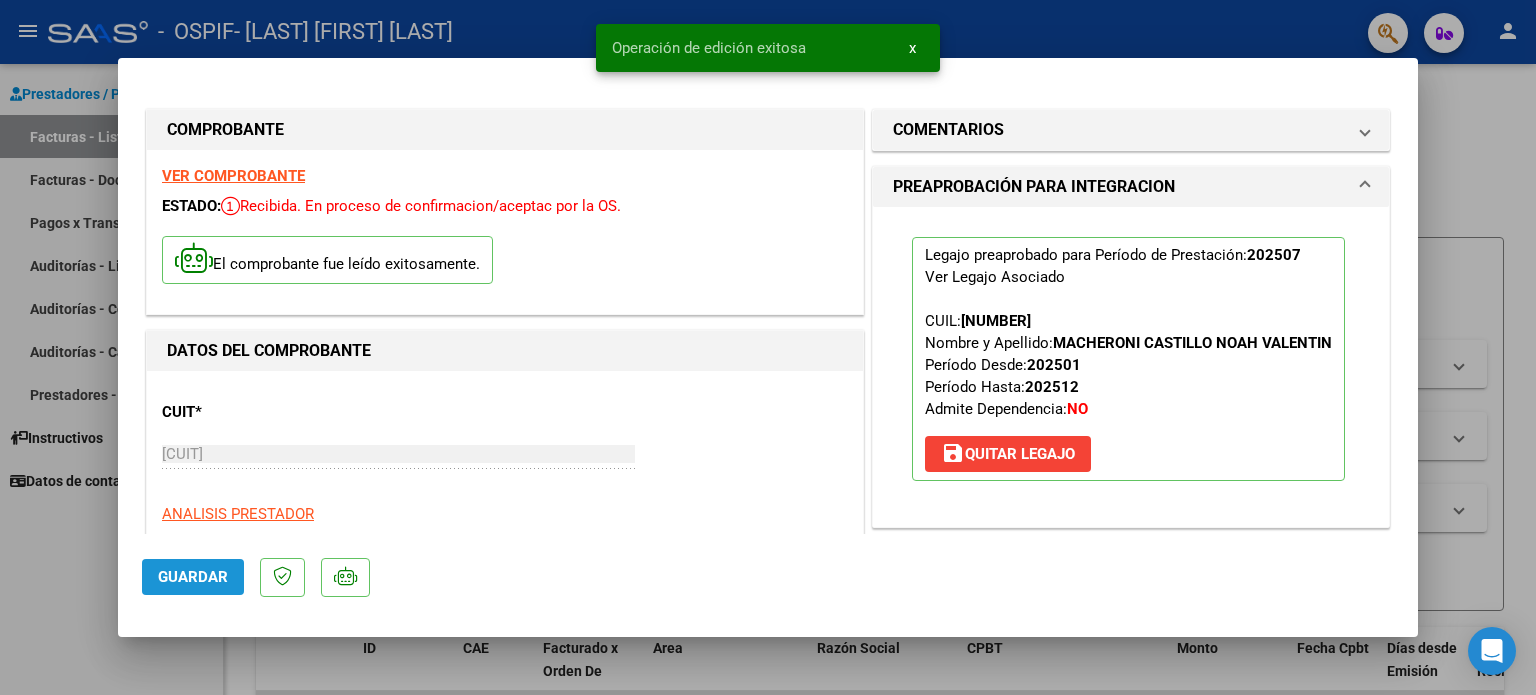 click on "Guardar" 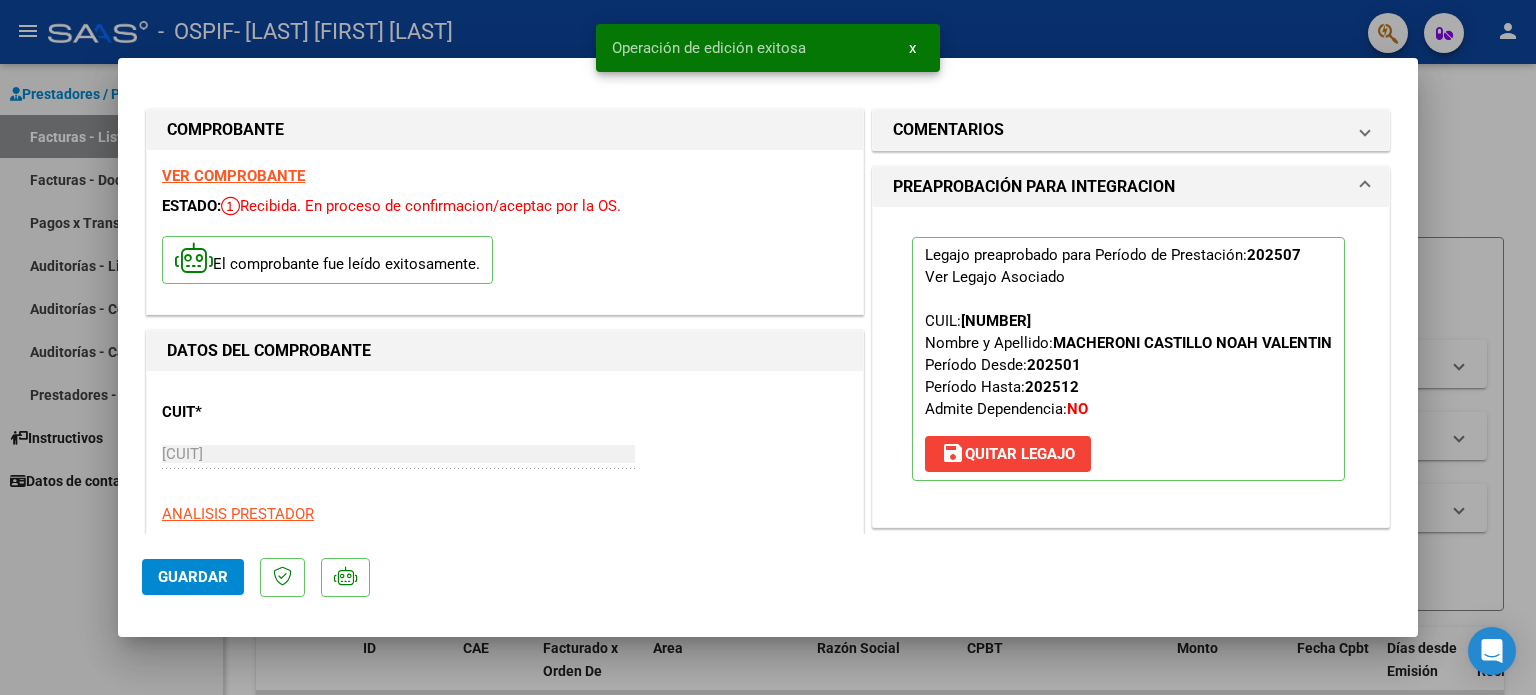 click at bounding box center (768, 347) 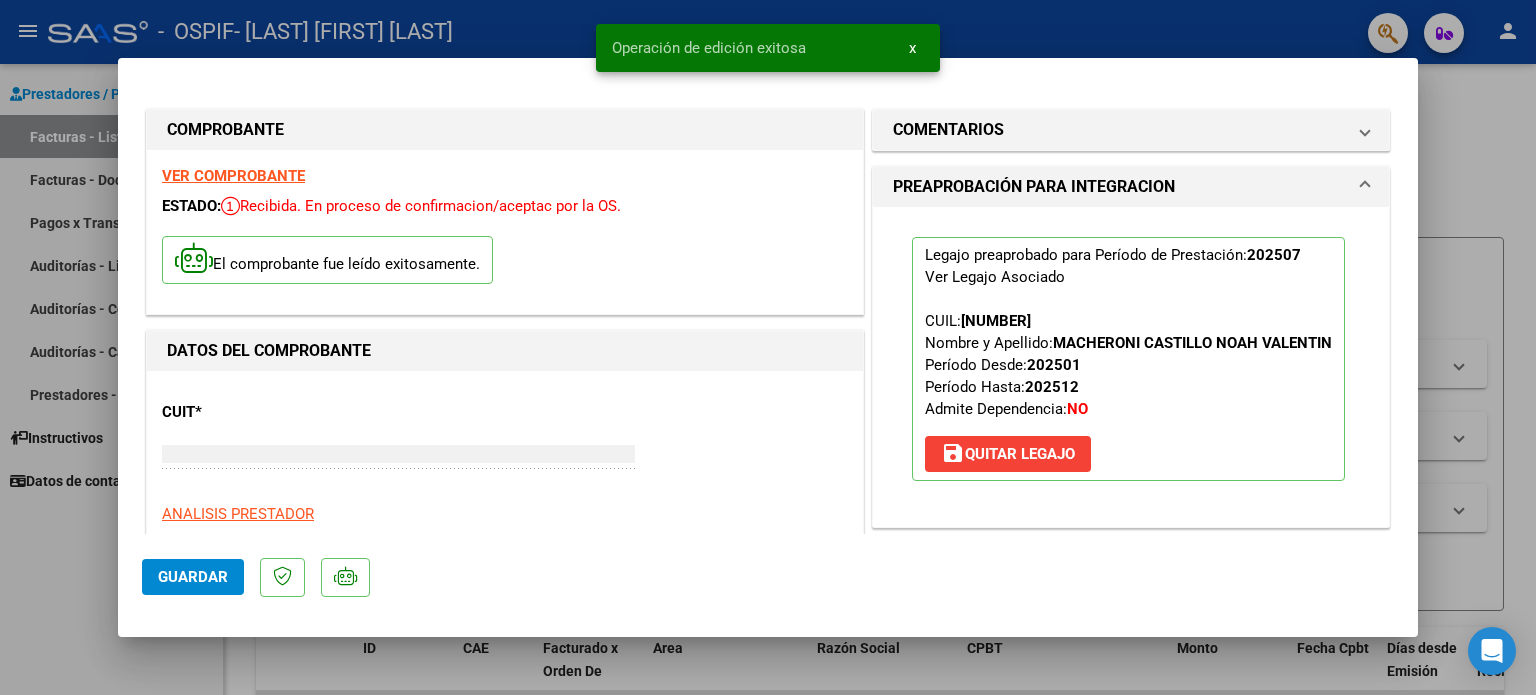 type 